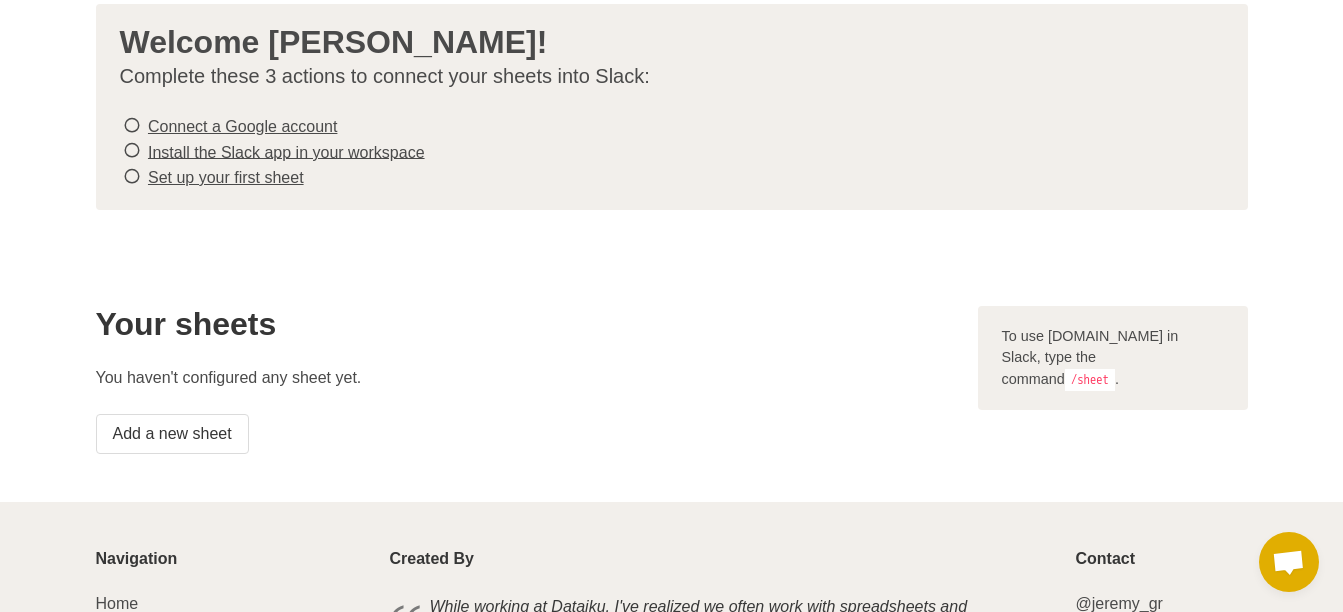 scroll, scrollTop: 200, scrollLeft: 0, axis: vertical 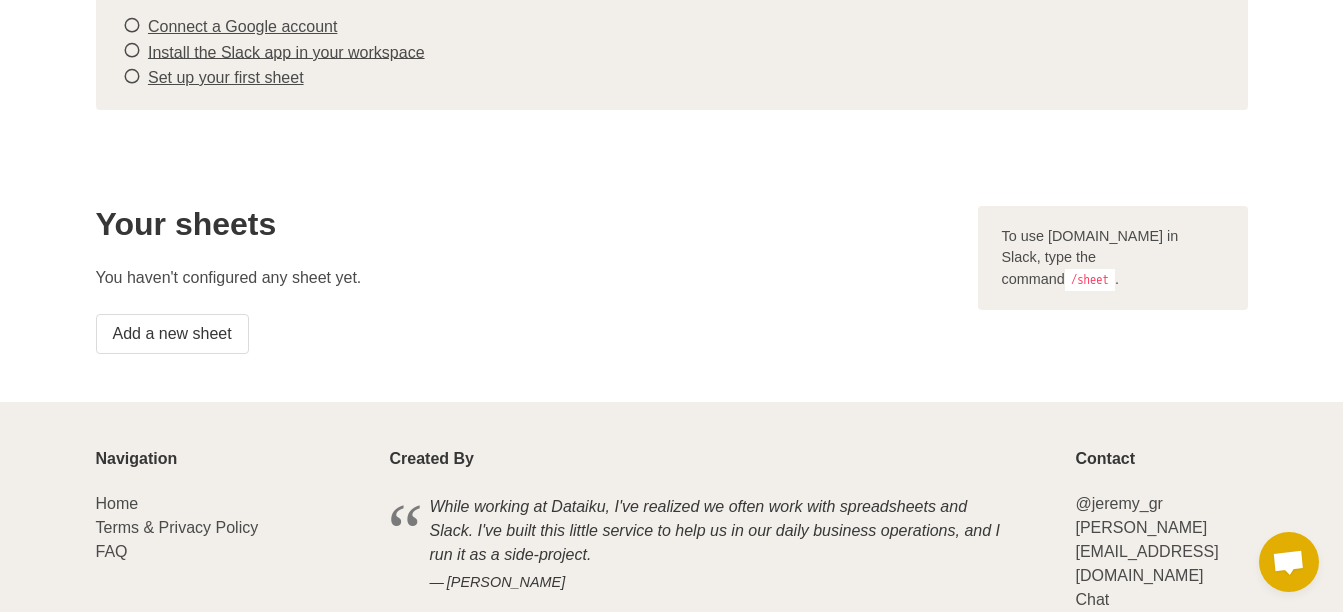 click on "/sheet" at bounding box center [1090, 280] 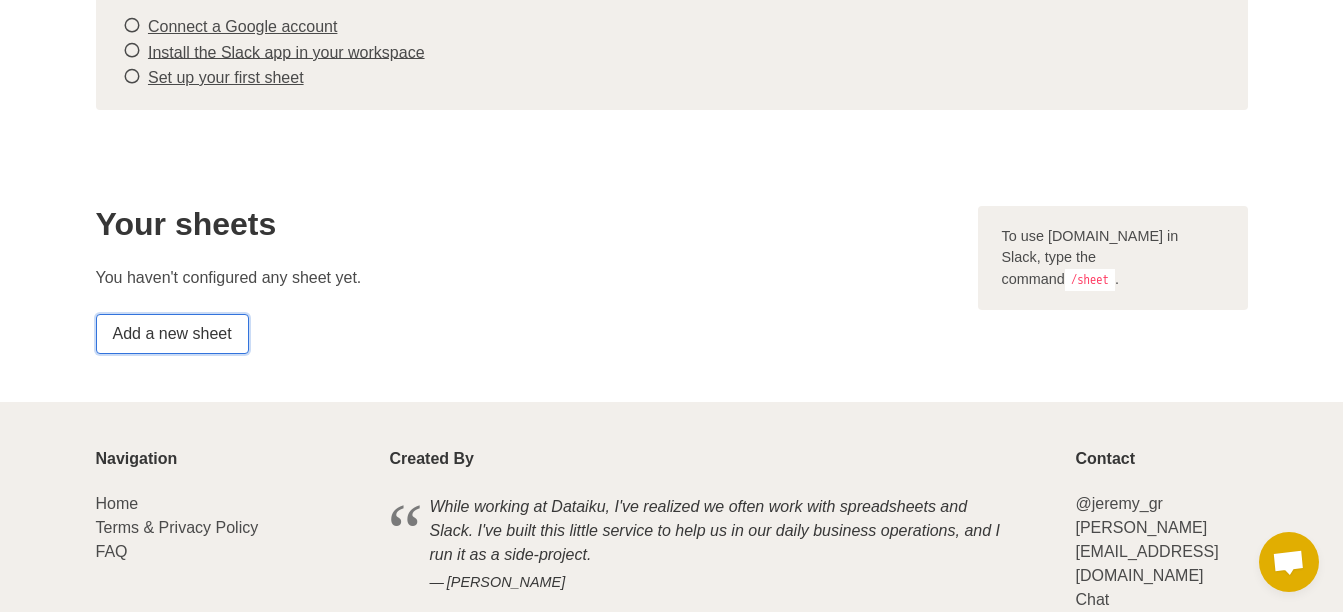 click on "Add a new sheet" at bounding box center [172, 334] 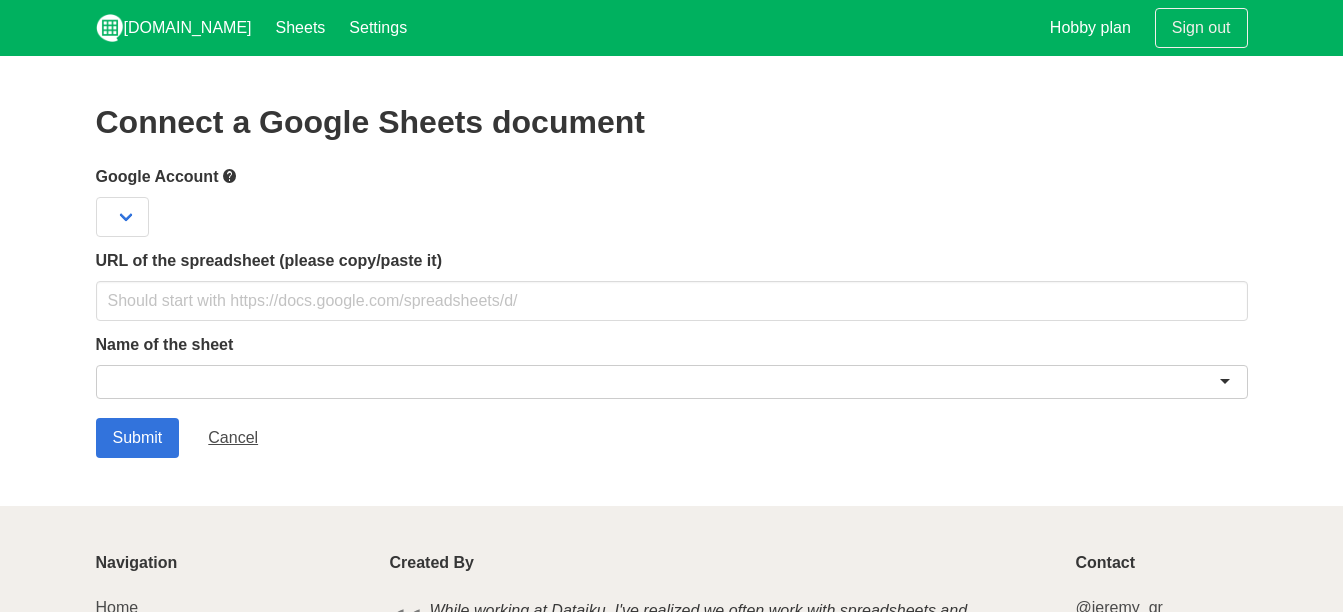 scroll, scrollTop: 0, scrollLeft: 0, axis: both 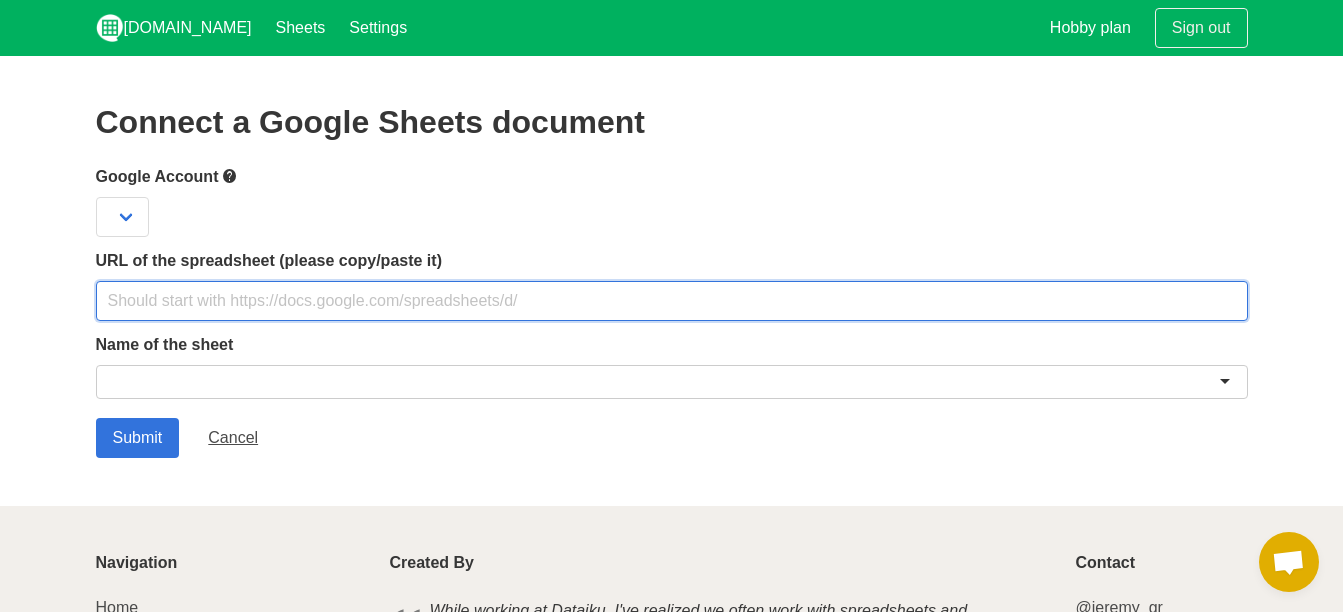 click at bounding box center (672, 301) 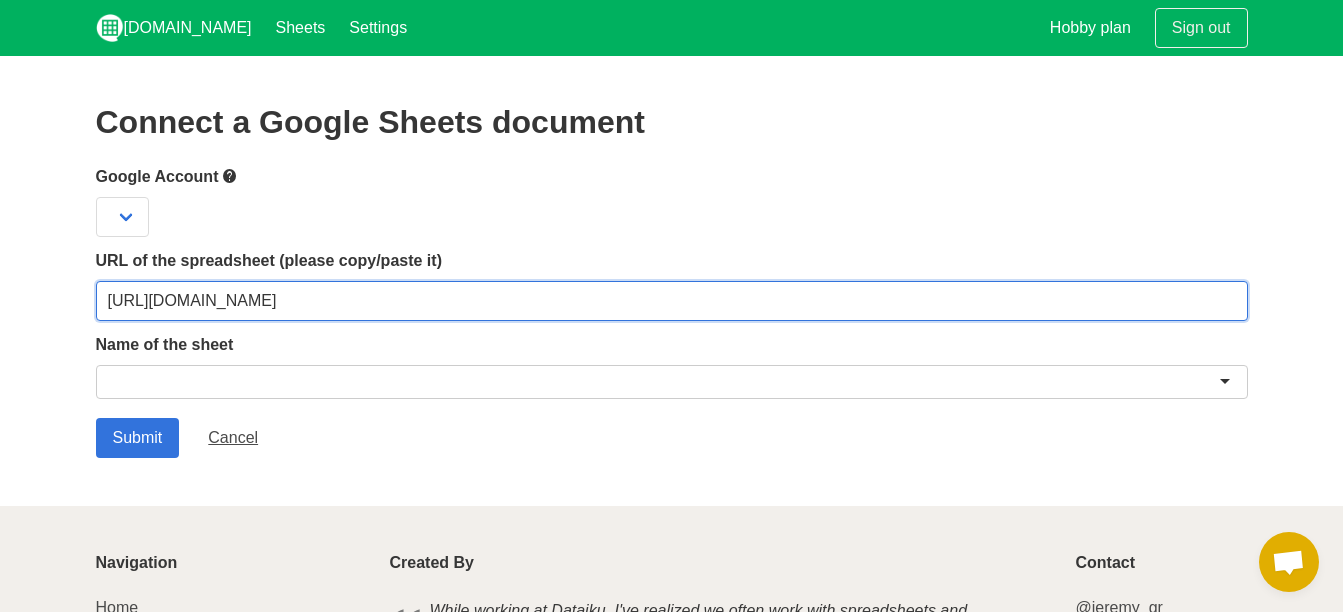 type on "https://docs.google.com/spreadsheets/d/1JhKJlj-jjupwUnA4QVry4NpXZRsLEUept2HLs5azNJw/edit?usp=sharing" 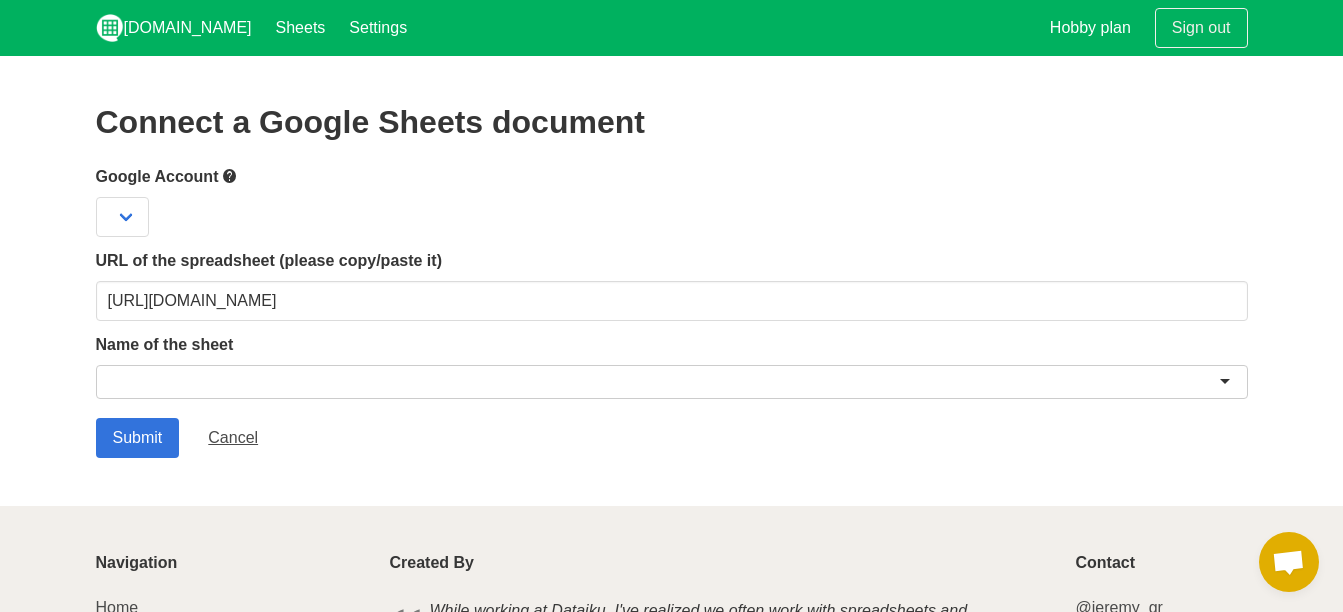 click at bounding box center (672, 382) 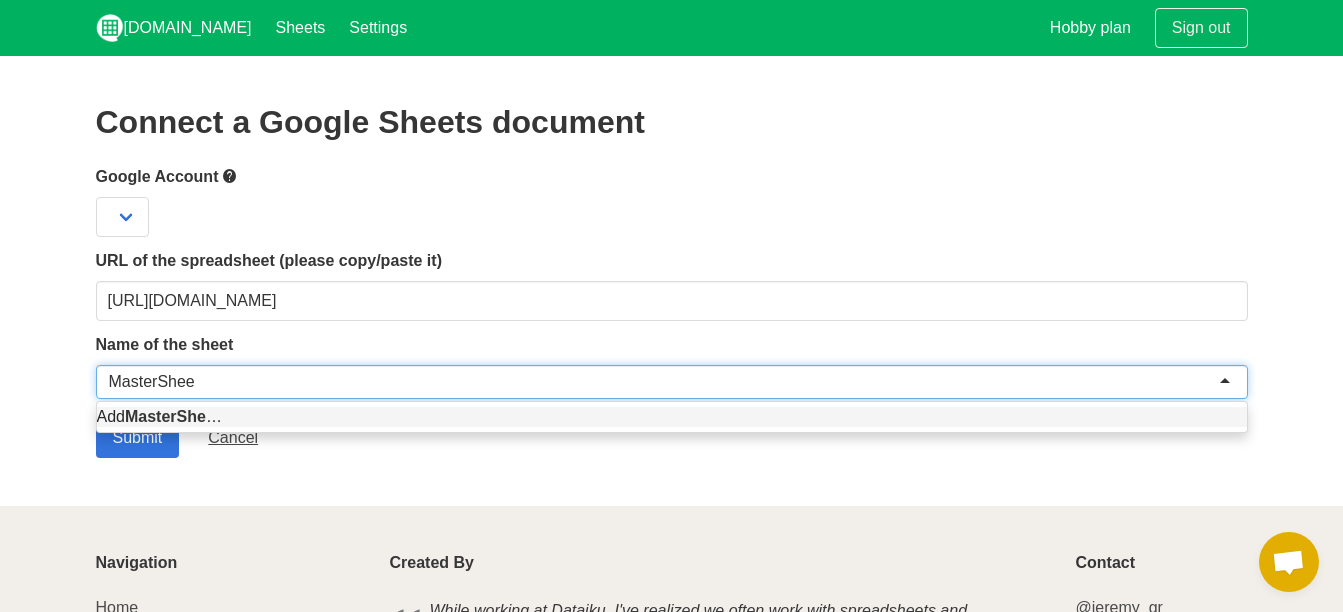 type on "MasterSheet" 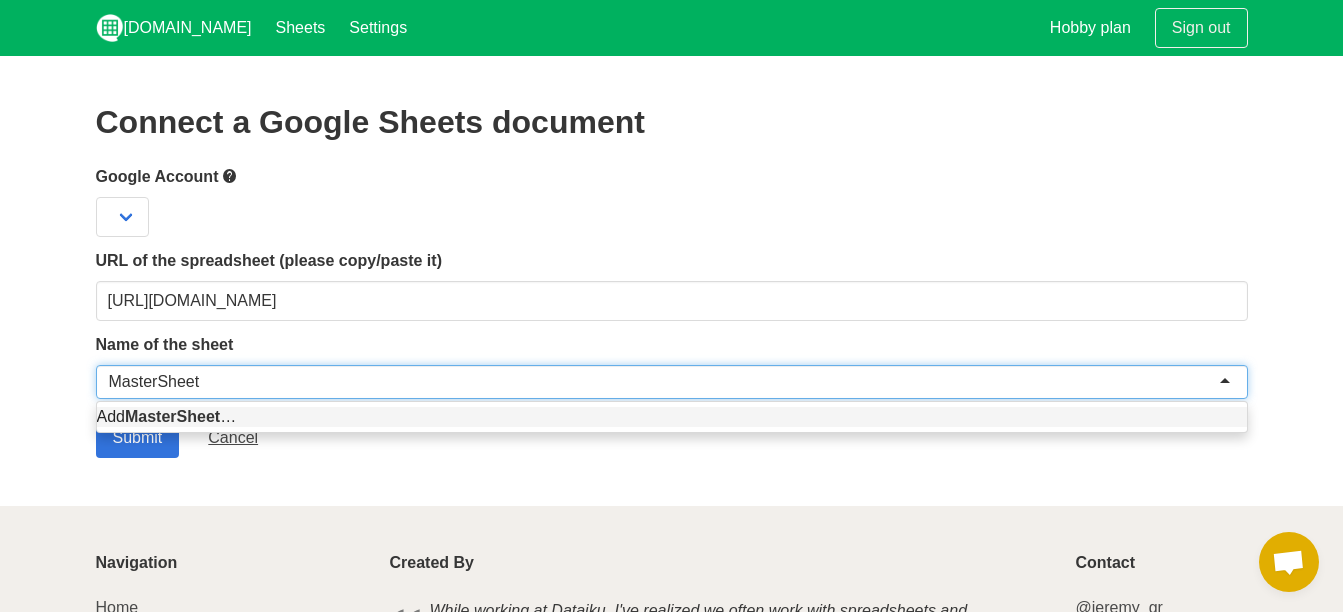 type 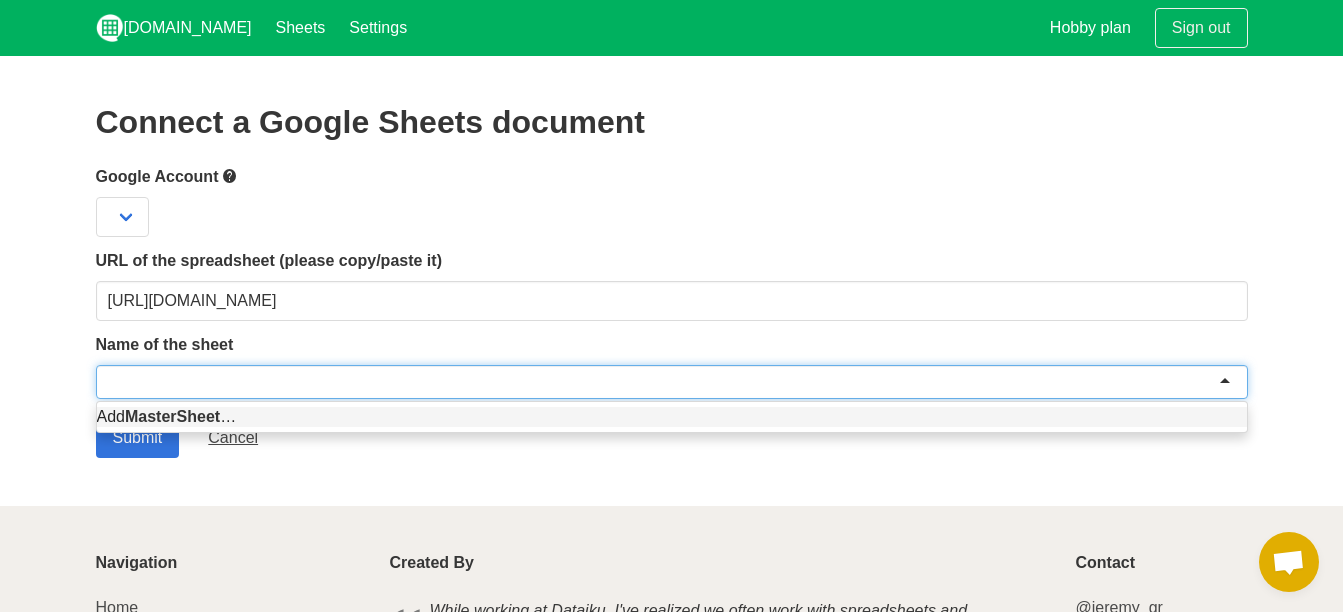 drag, startPoint x: 328, startPoint y: 421, endPoint x: 312, endPoint y: 409, distance: 20 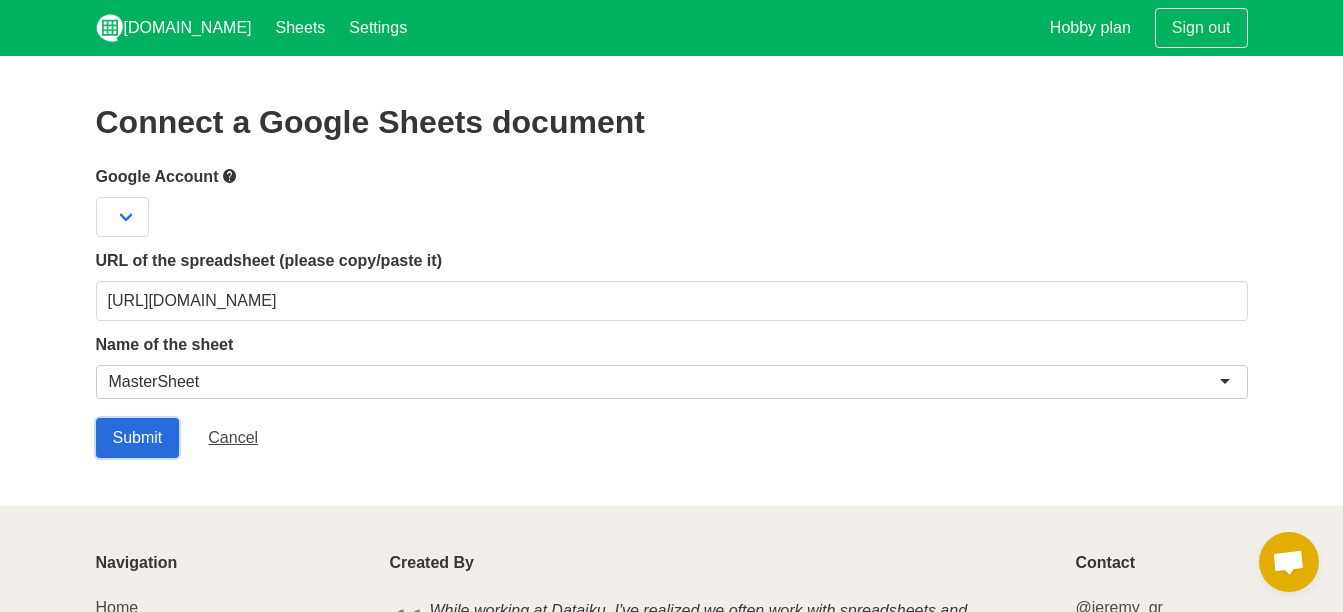 click on "Submit" at bounding box center (138, 438) 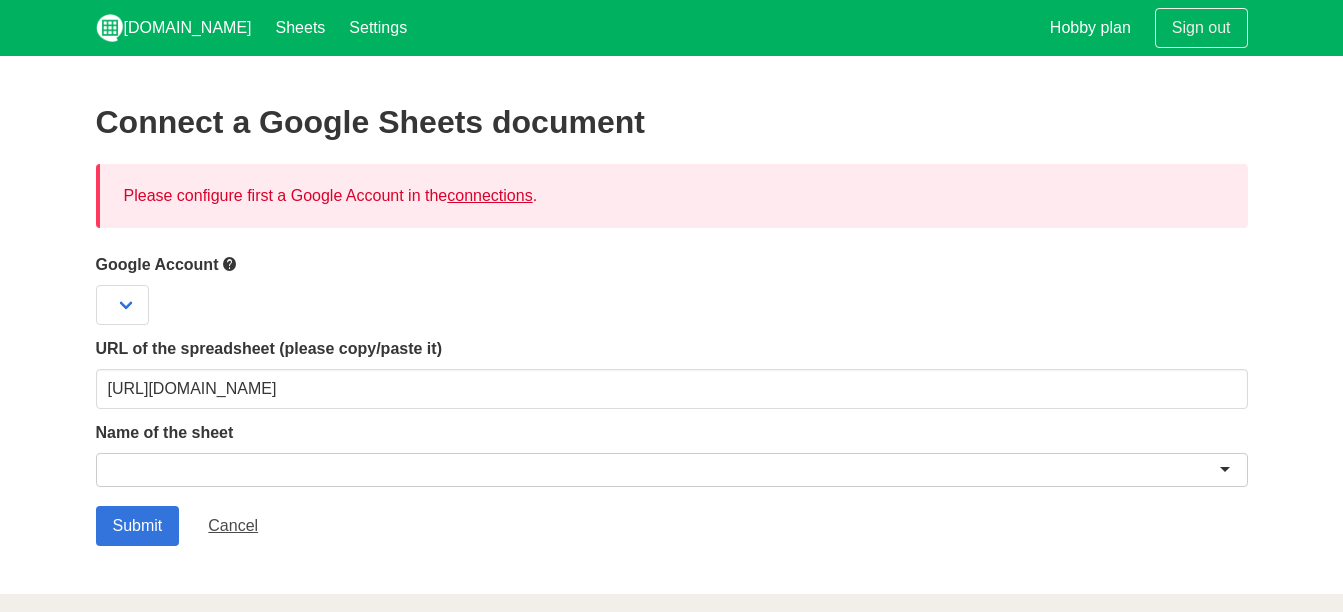 scroll, scrollTop: 0, scrollLeft: 0, axis: both 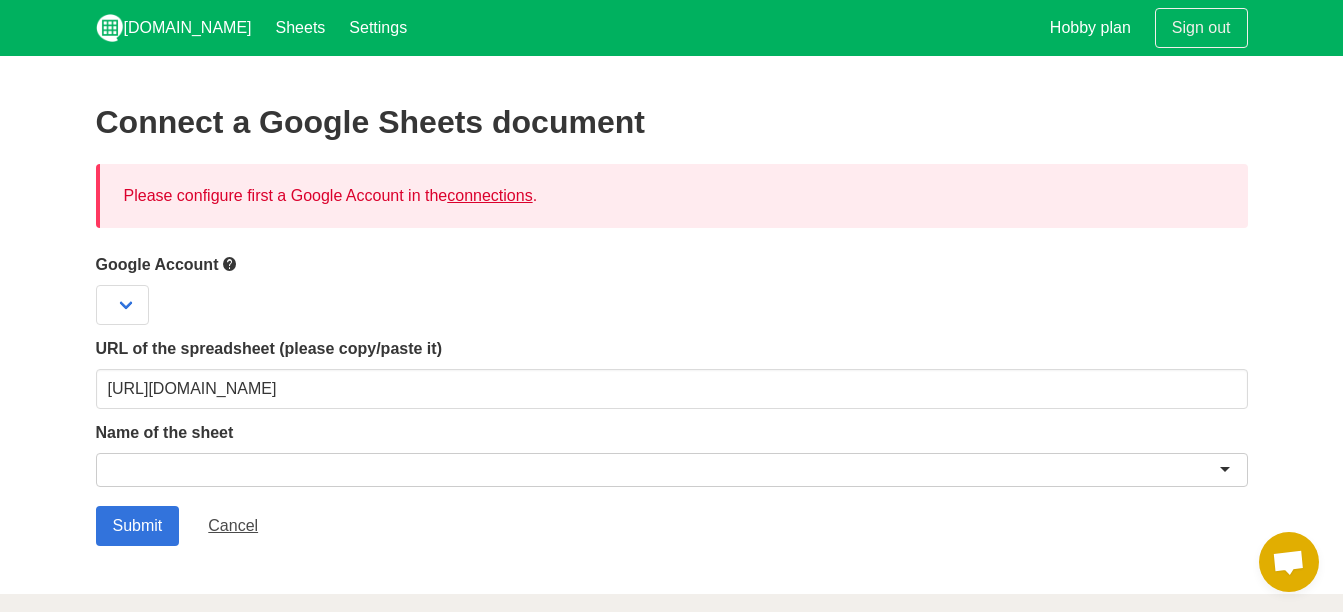 click on "connections" at bounding box center [489, 195] 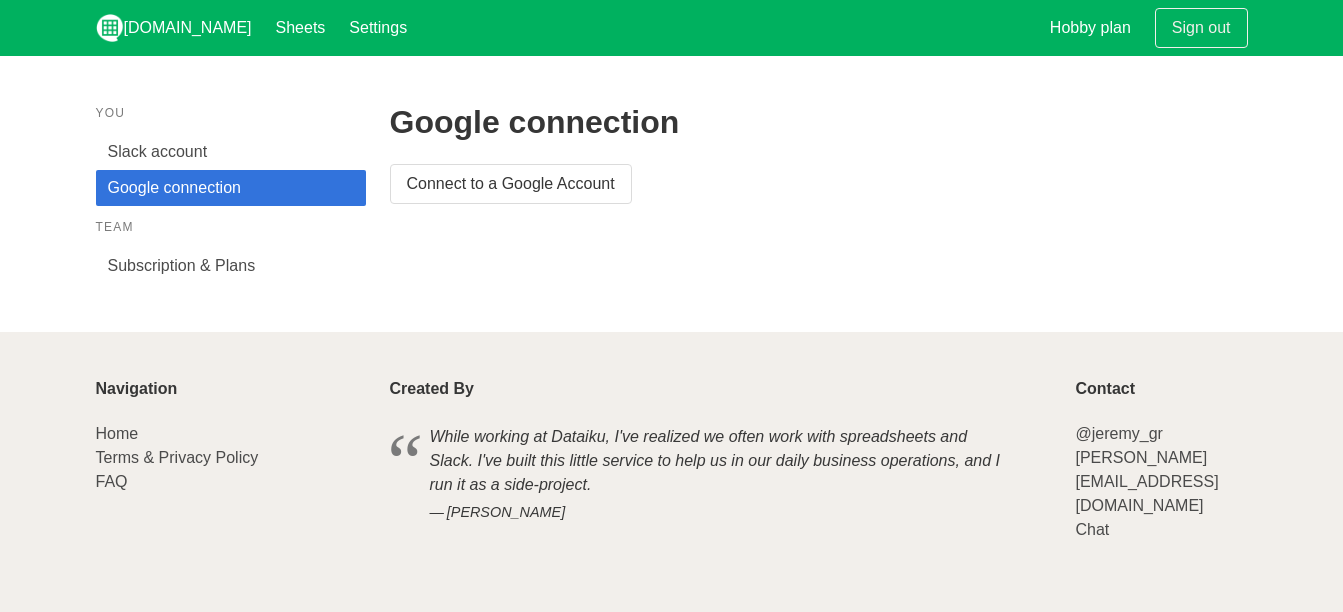 scroll, scrollTop: 0, scrollLeft: 0, axis: both 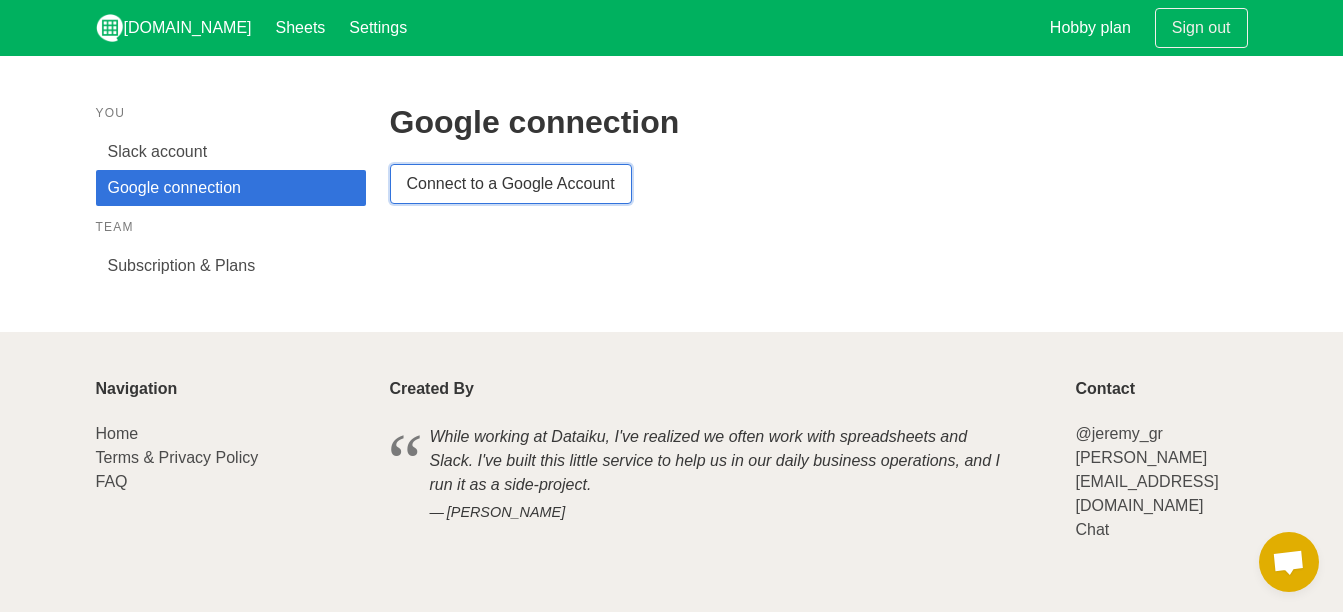 click on "Connect to a Google Account" at bounding box center [511, 184] 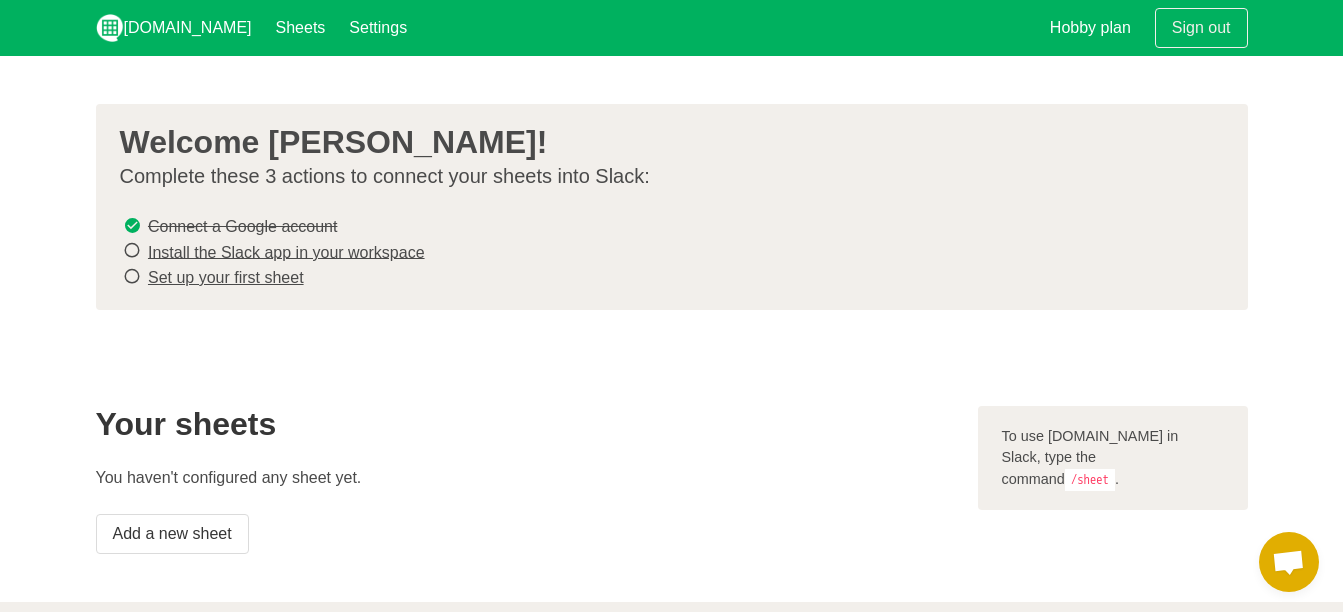 scroll, scrollTop: 100, scrollLeft: 0, axis: vertical 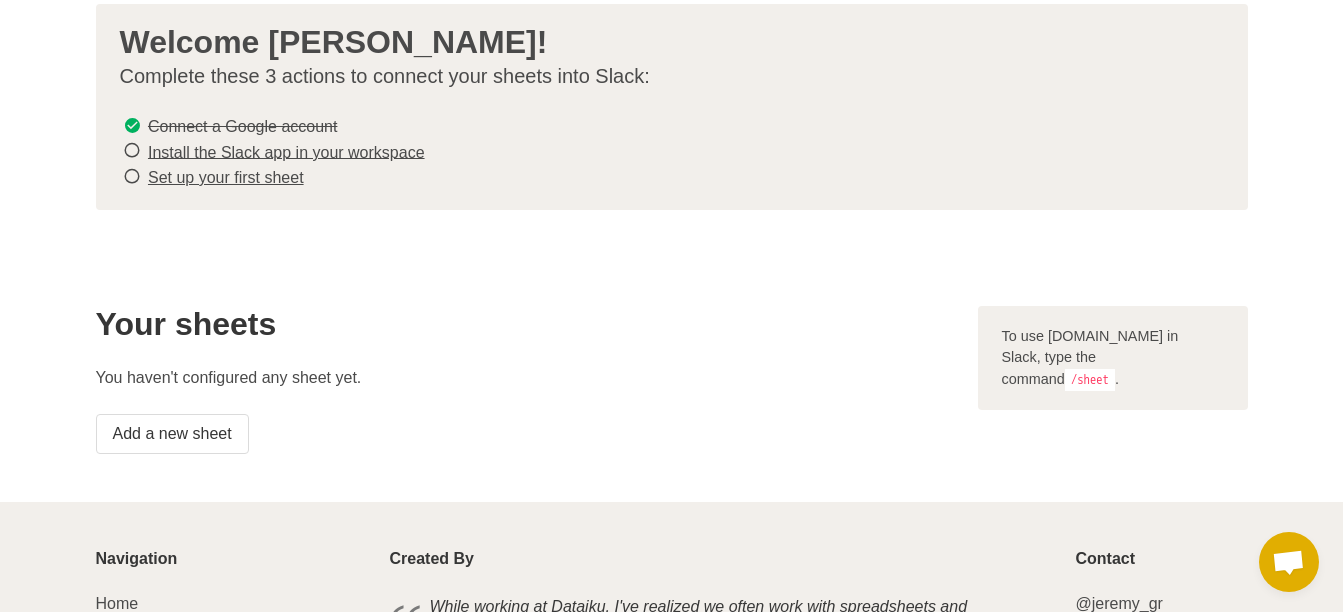 click at bounding box center [132, 150] 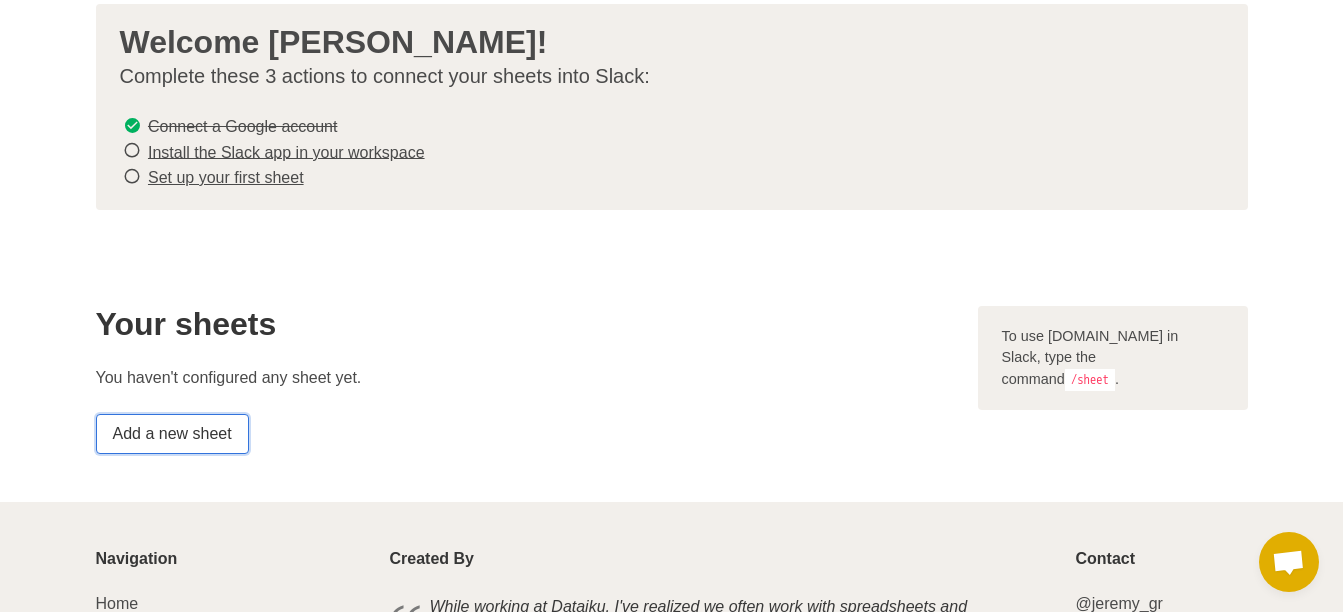 click on "Add a new sheet" at bounding box center [172, 434] 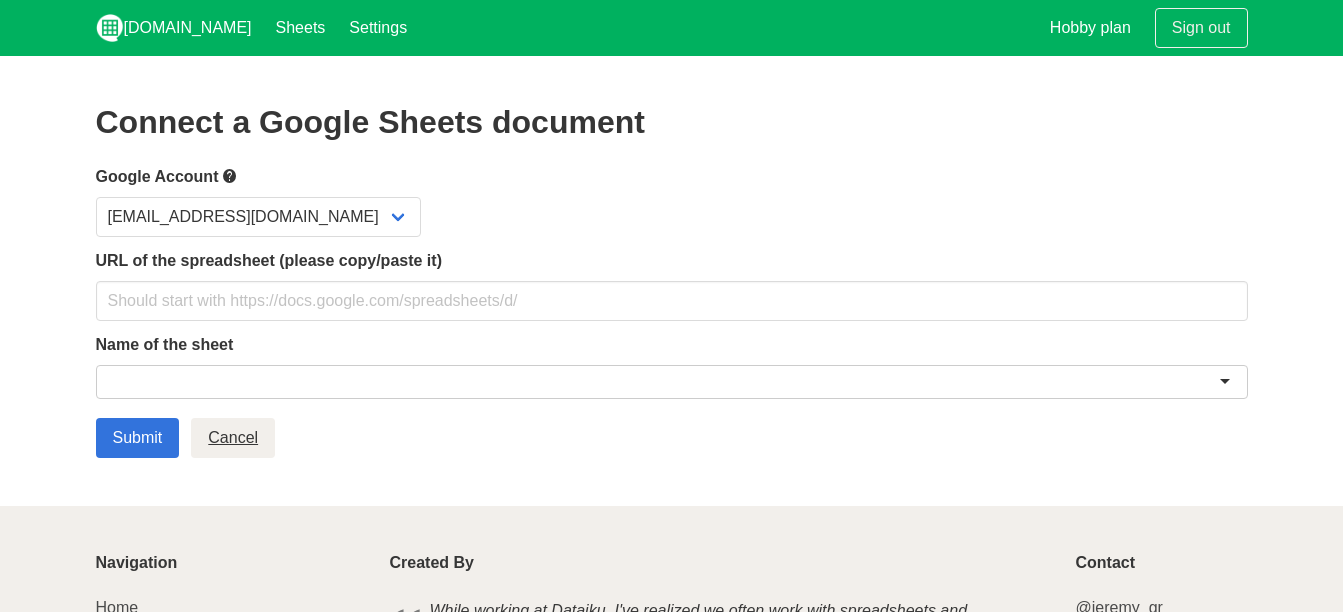 scroll, scrollTop: 0, scrollLeft: 0, axis: both 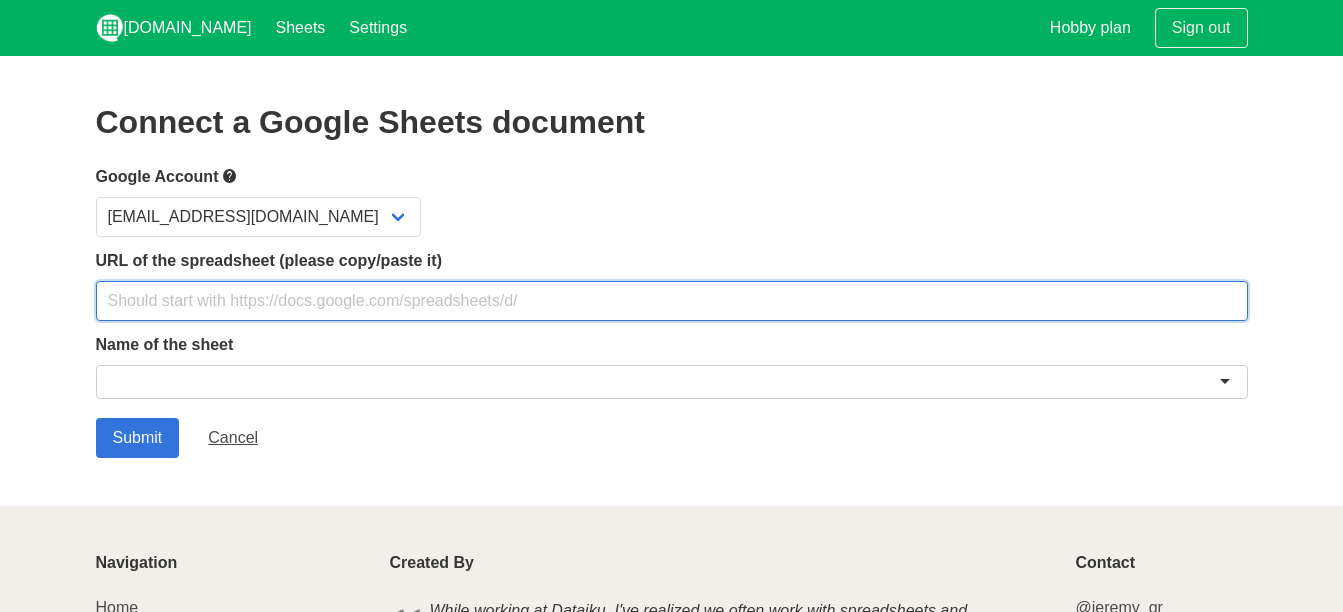 click at bounding box center [672, 301] 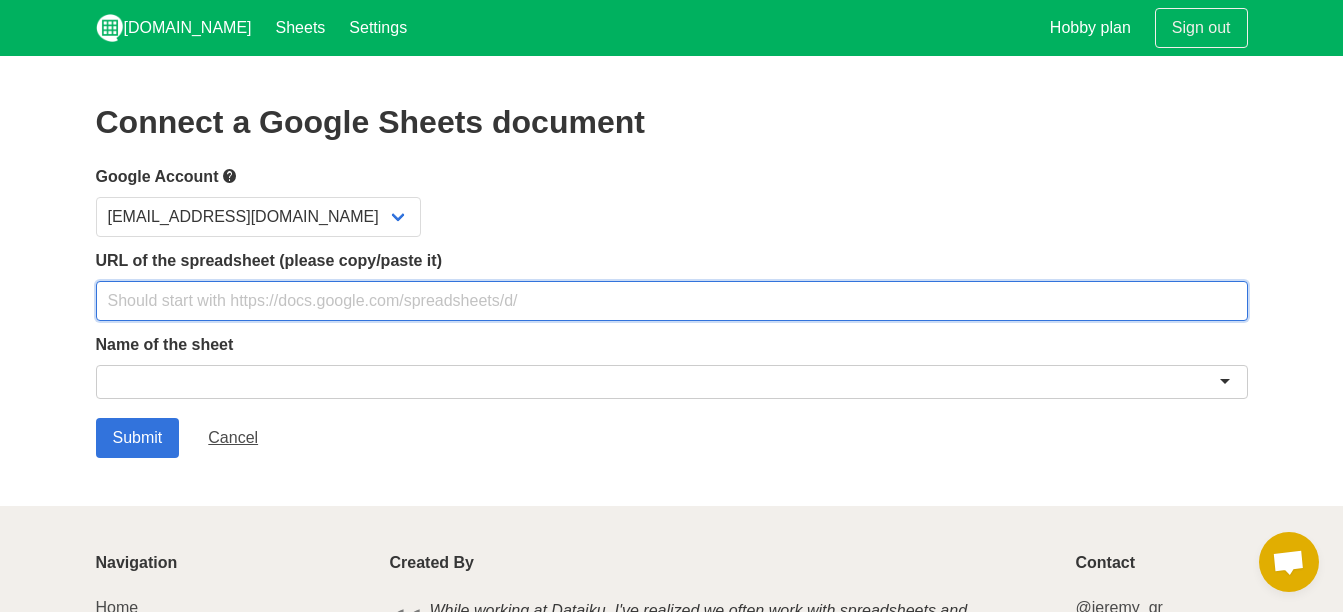 paste on "https://docs.google.com/spreadsheets/d/1JhKJlj-jjupwUnA4QVry4NpXZRsLEUept2HLs5azNJw/edit?usp=sharing" 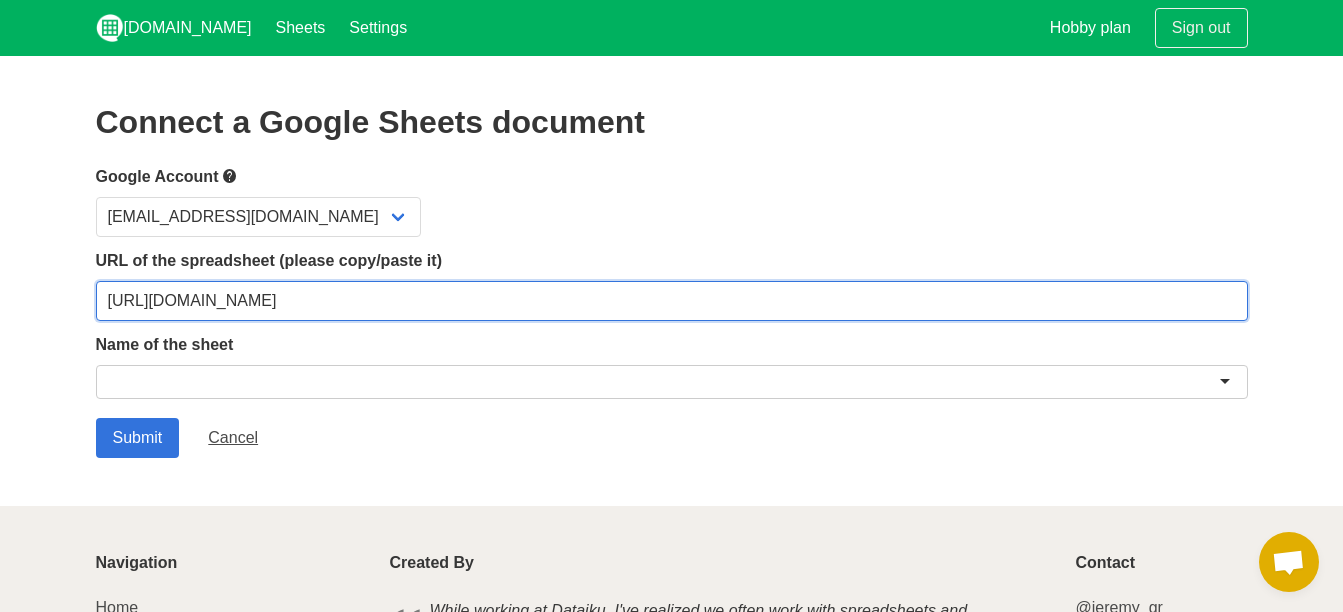 type on "https://docs.google.com/spreadsheets/d/1JhKJlj-jjupwUnA4QVry4NpXZRsLEUept2HLs5azNJw/edit?usp=sharing" 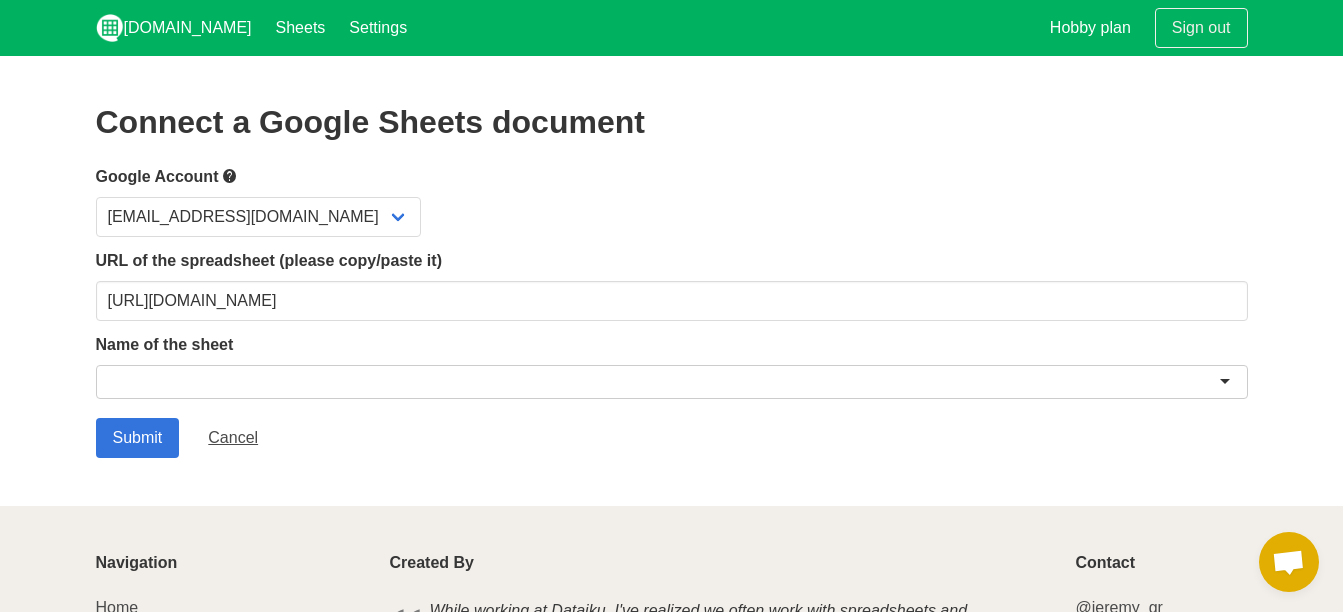 click at bounding box center [672, 382] 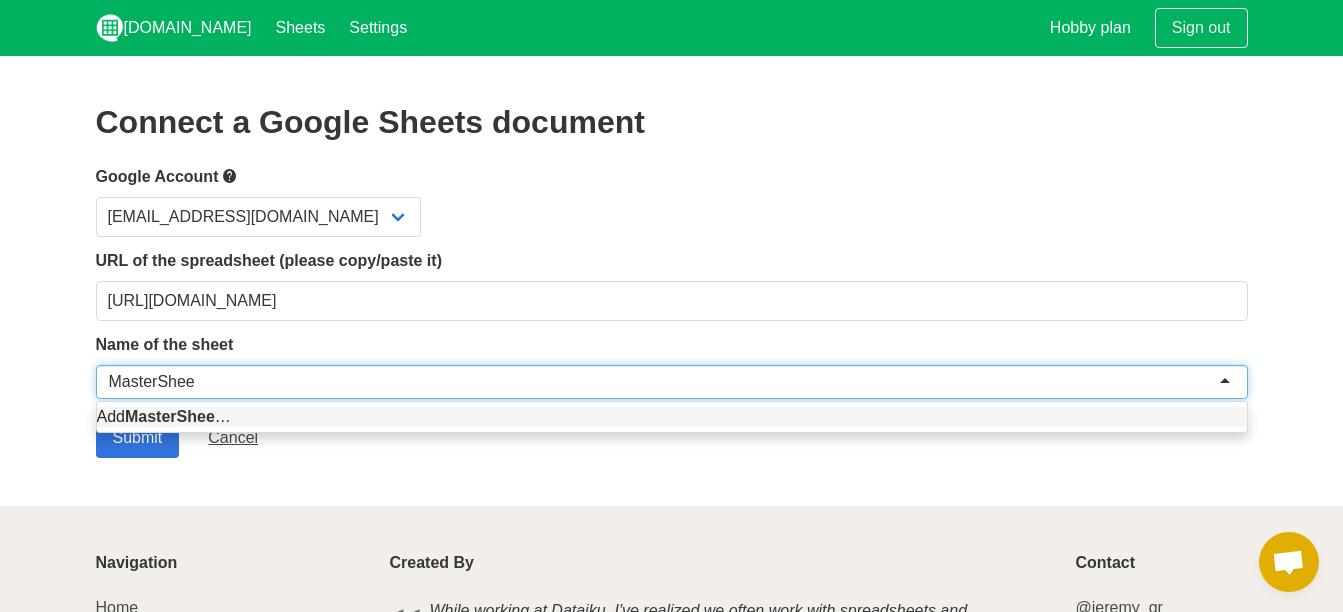 type on "MasterSheet" 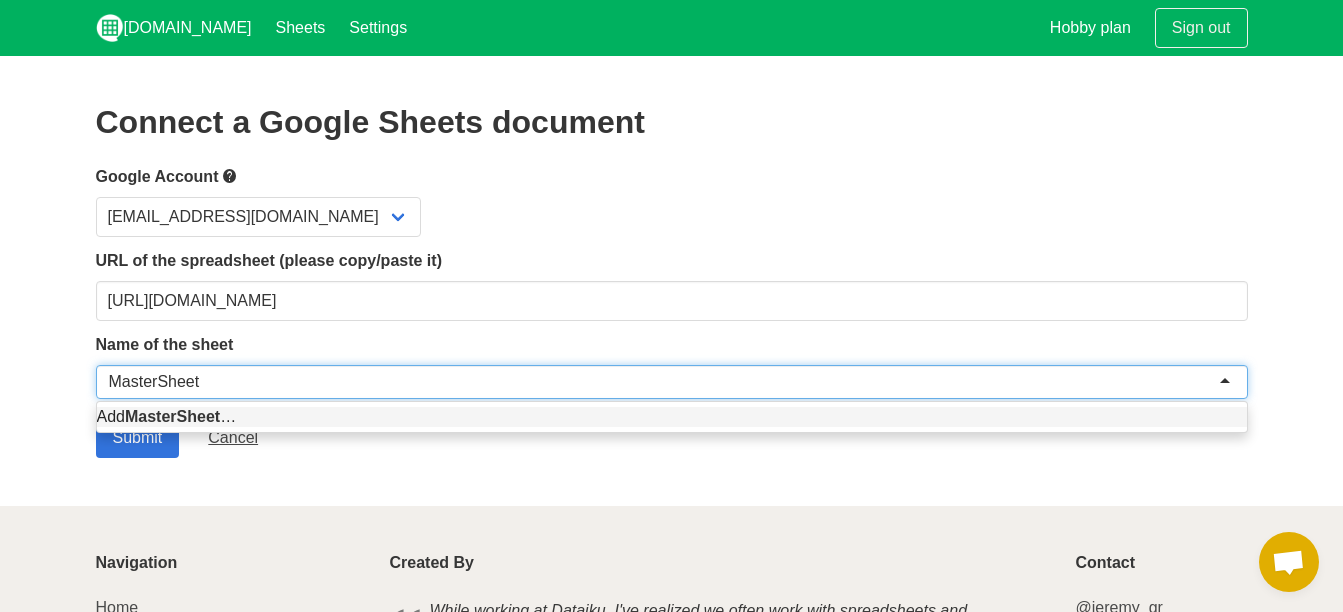 type 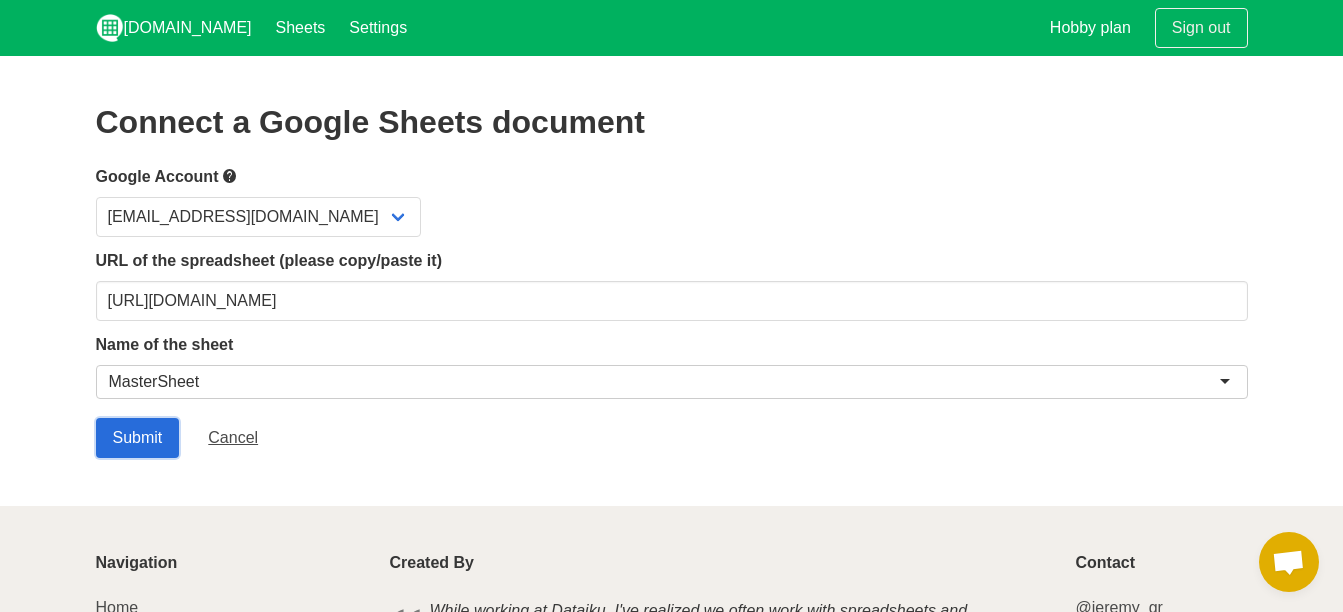 click on "Submit" at bounding box center [138, 438] 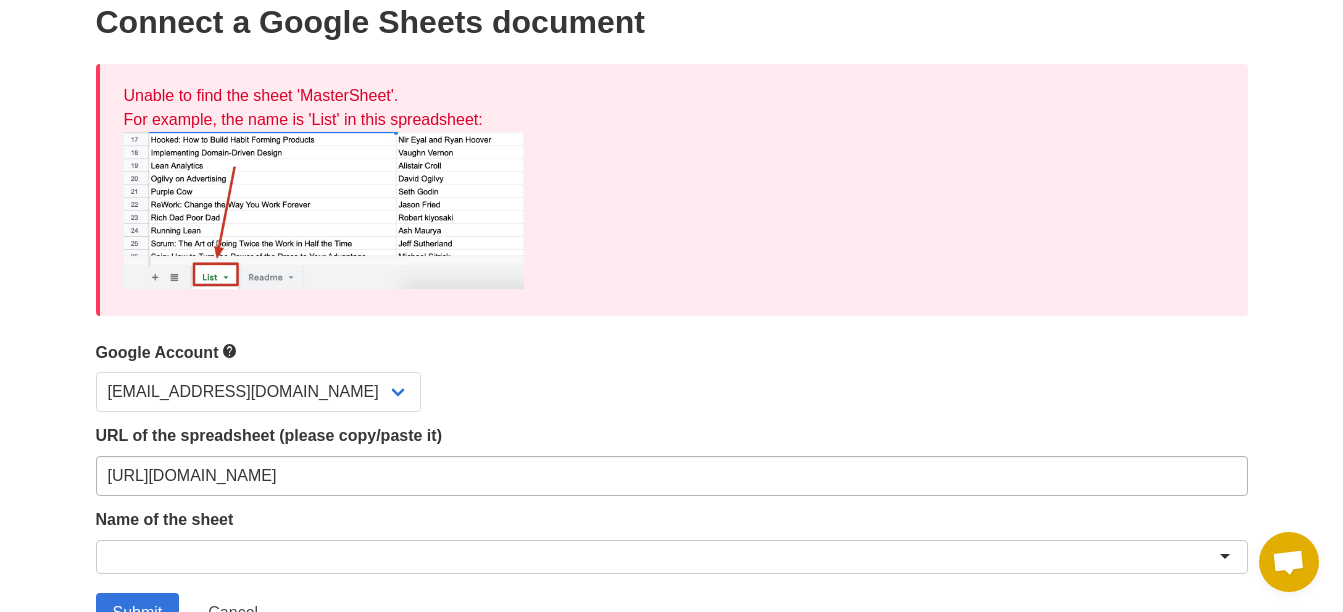 scroll, scrollTop: 200, scrollLeft: 0, axis: vertical 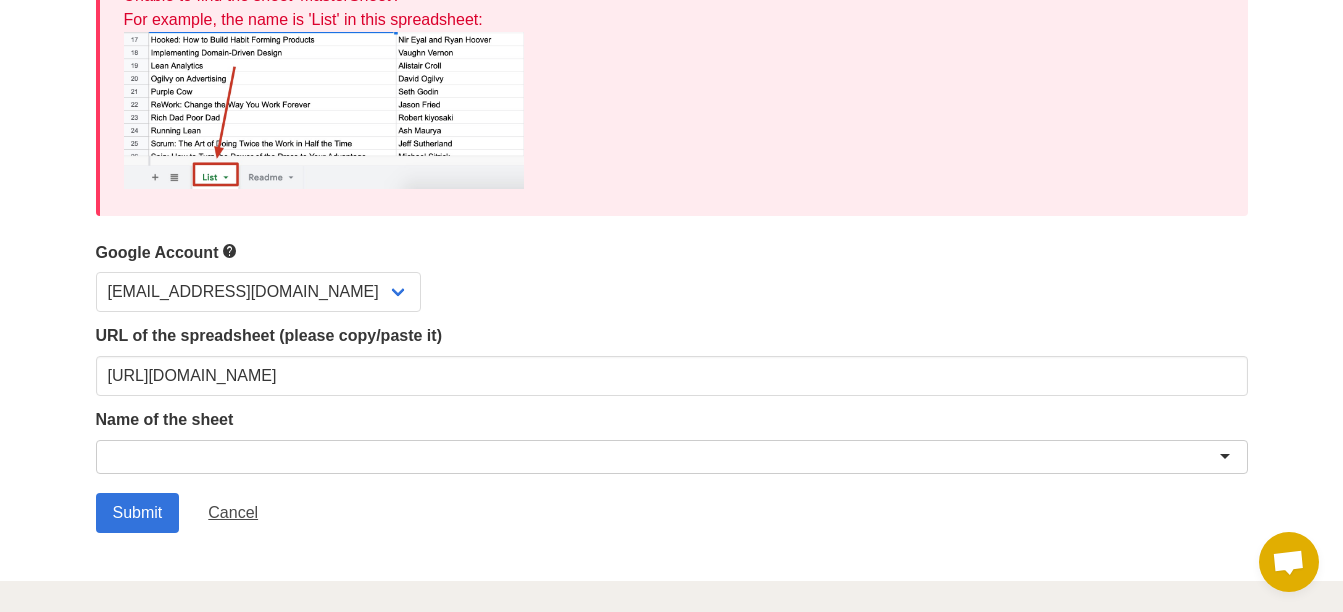 click at bounding box center (672, 457) 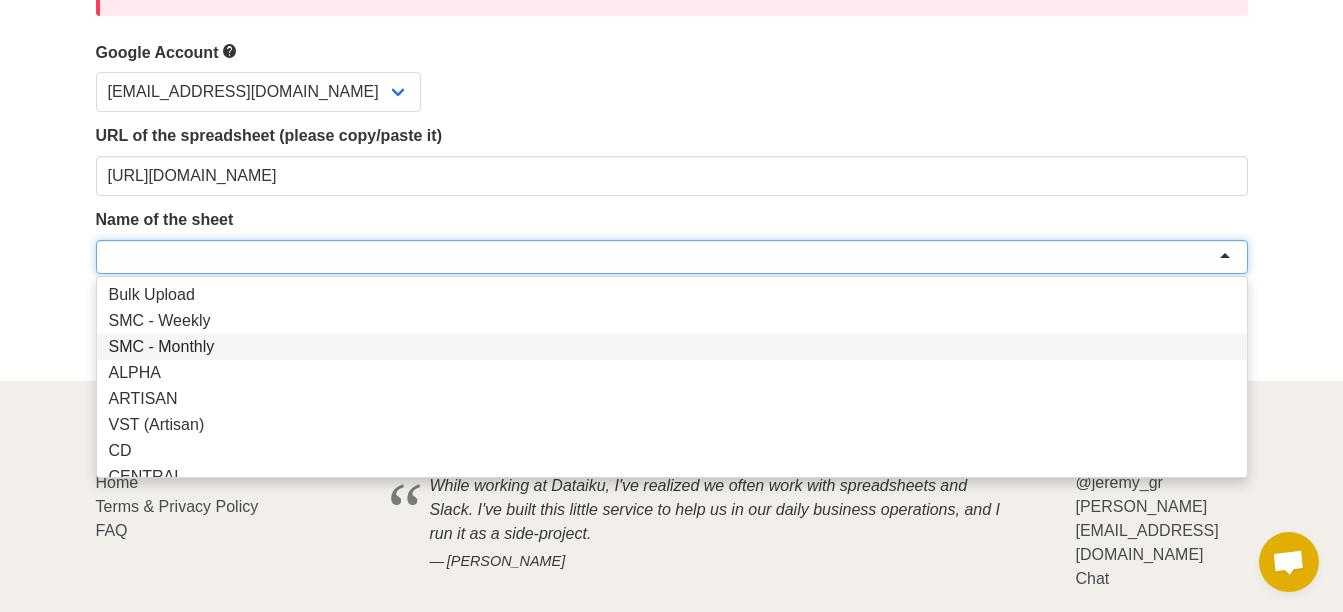 scroll, scrollTop: 458, scrollLeft: 0, axis: vertical 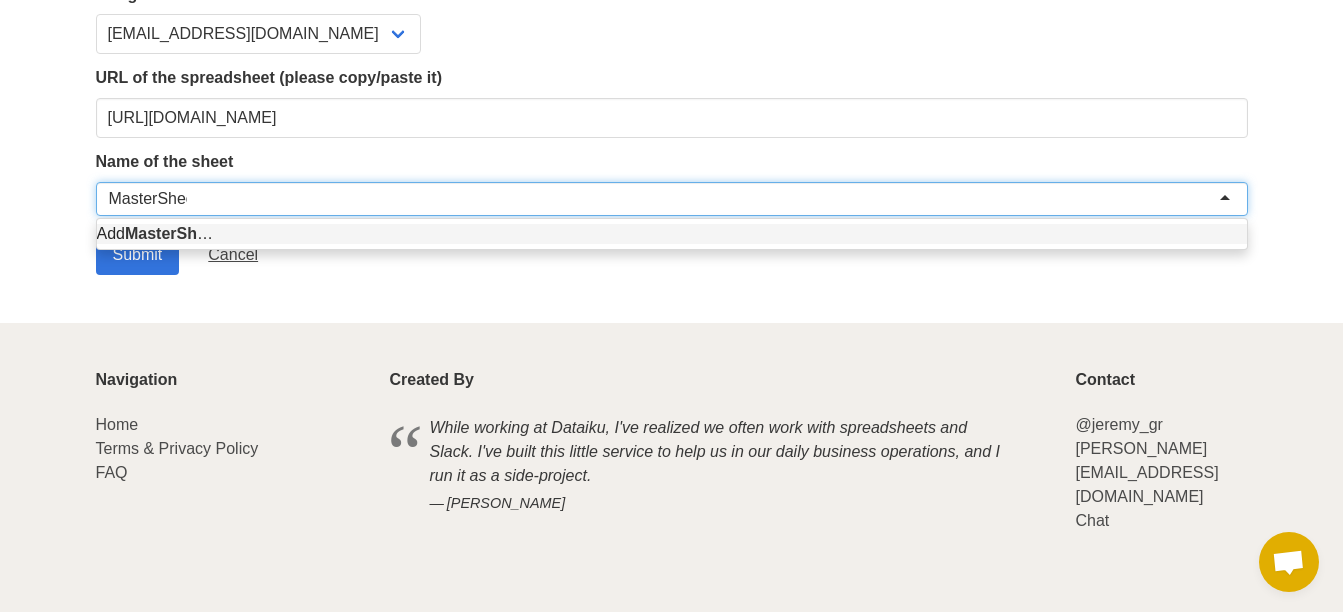 type on "MasterSheet" 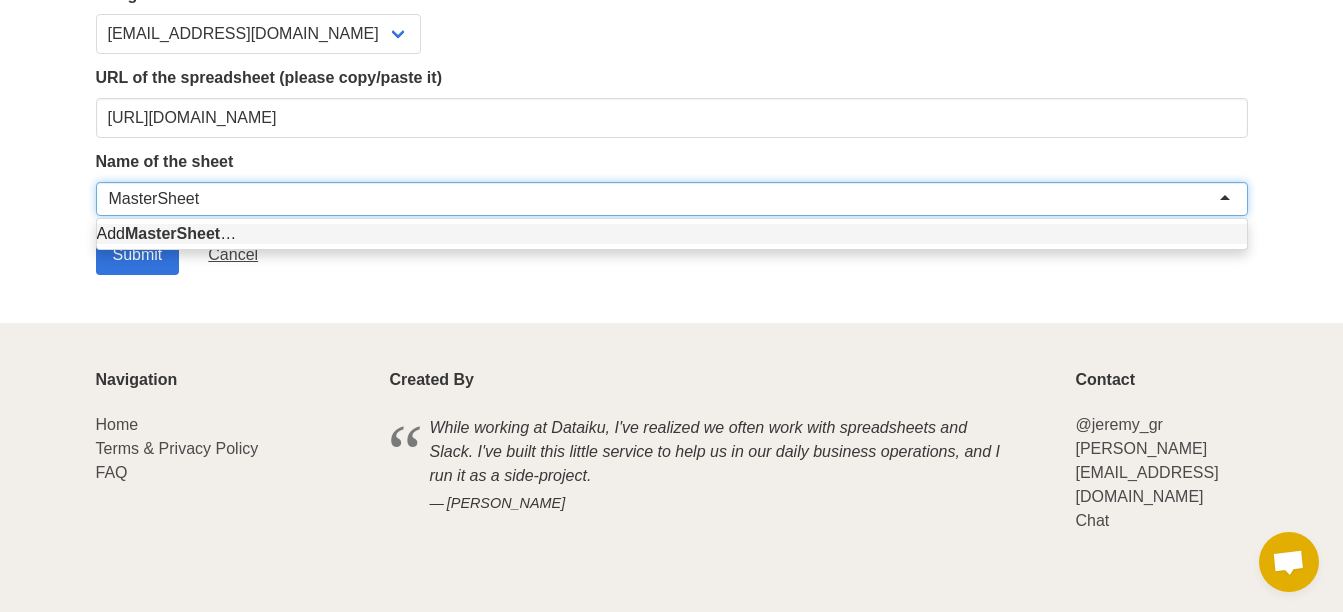 type 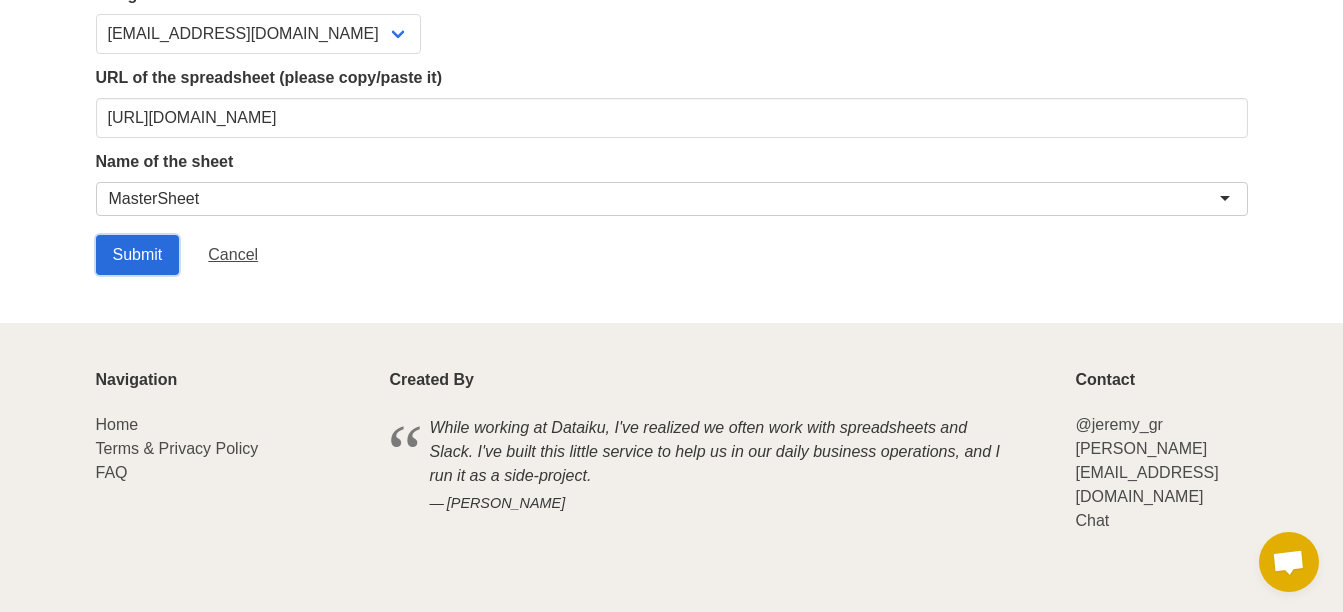 click on "Submit" at bounding box center (138, 255) 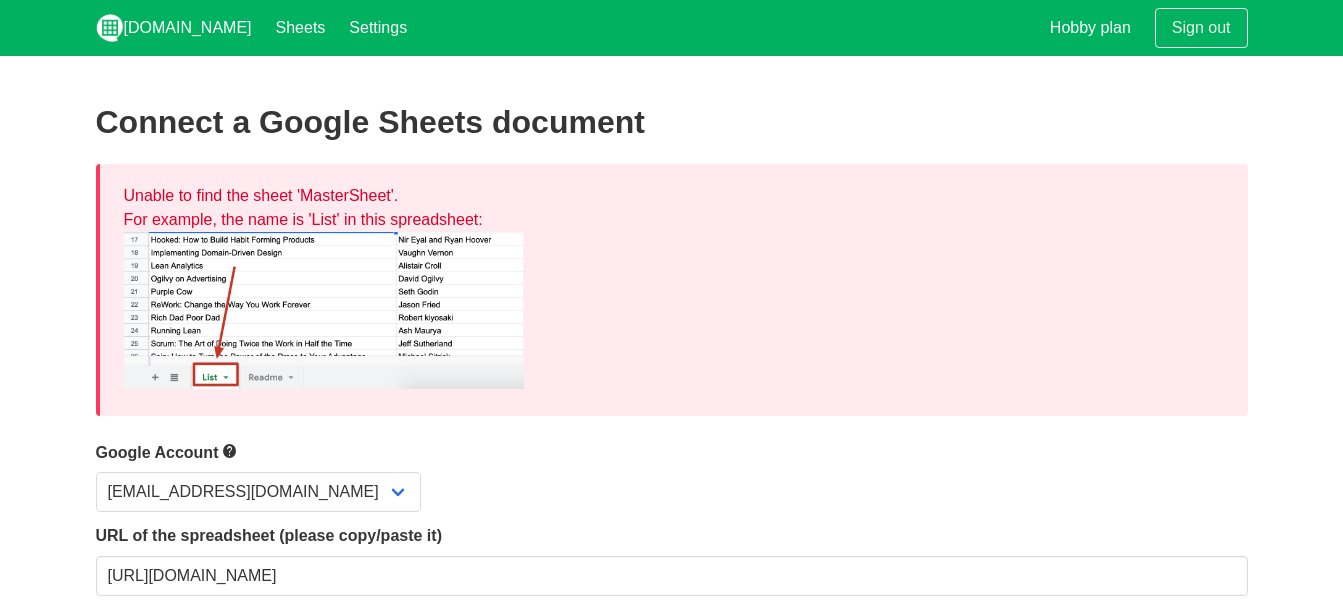 scroll, scrollTop: 0, scrollLeft: 0, axis: both 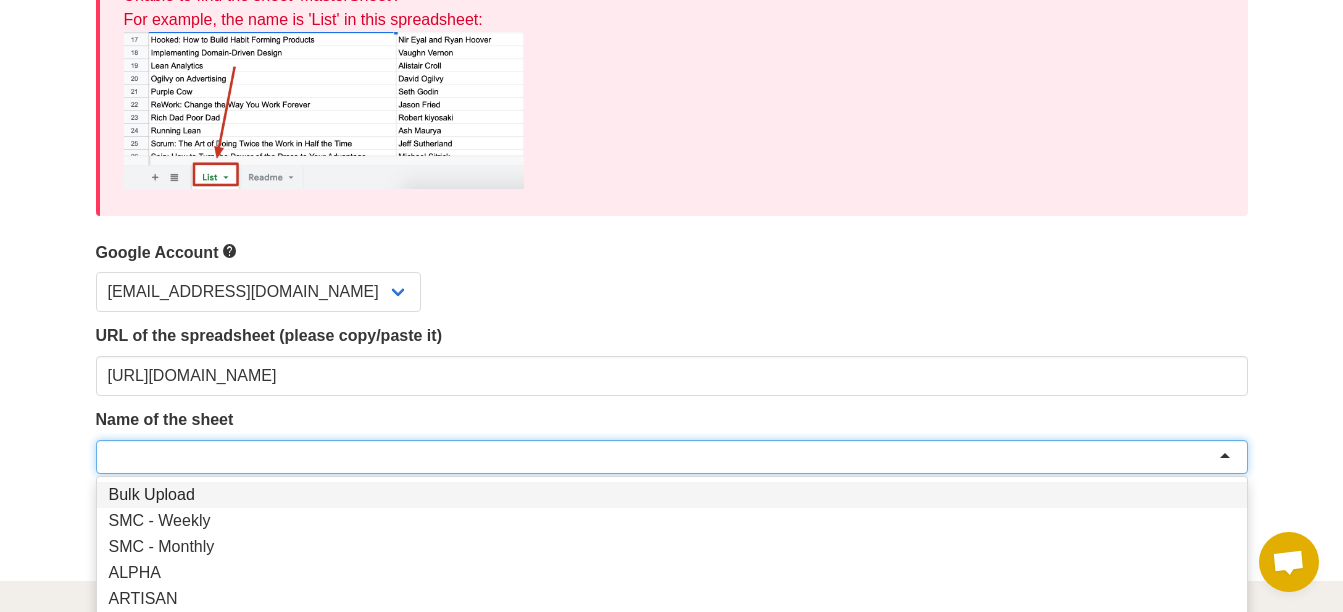 click at bounding box center [672, 457] 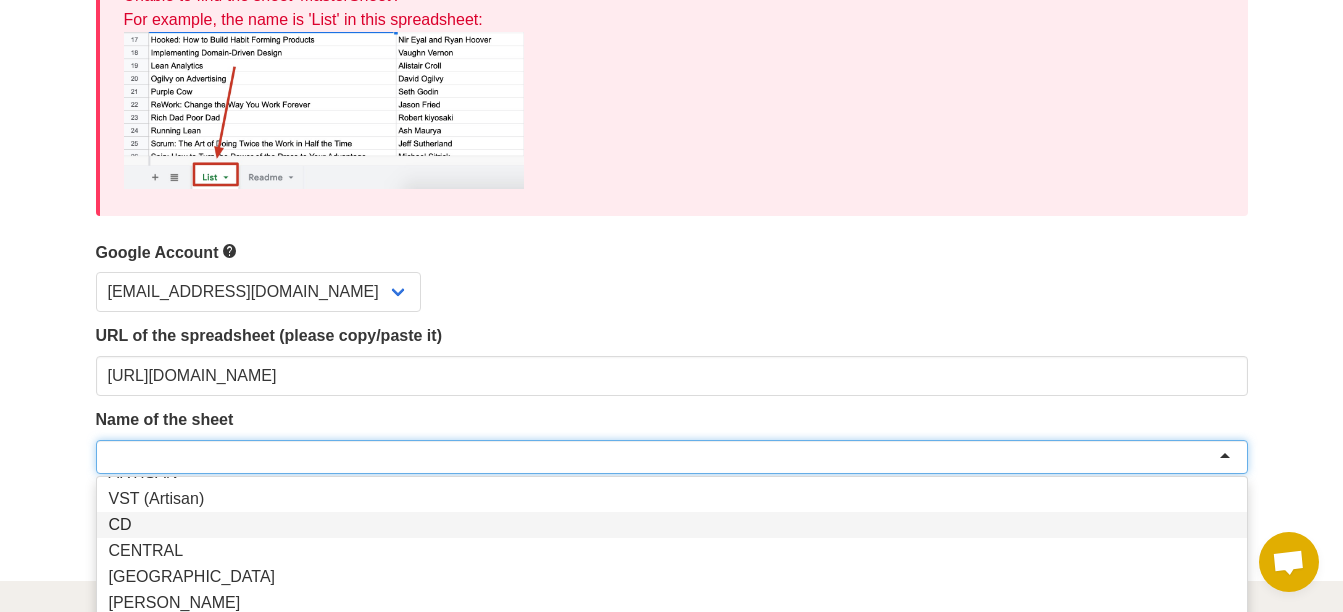 scroll, scrollTop: 226, scrollLeft: 0, axis: vertical 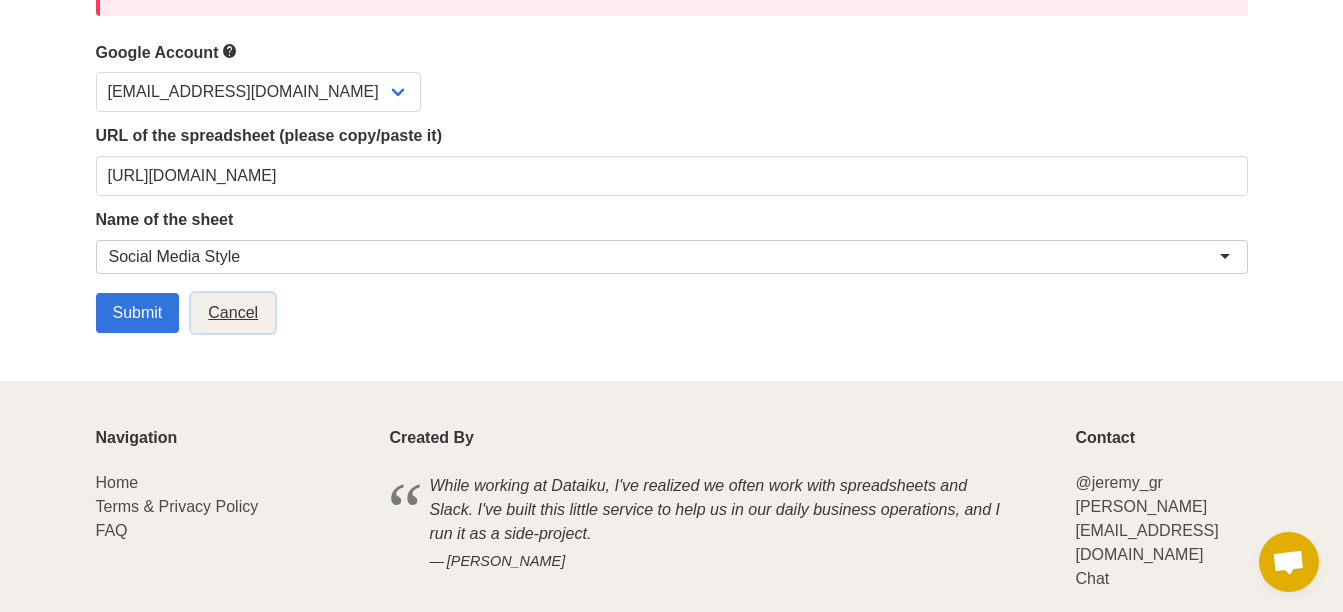 click on "Cancel" at bounding box center [233, 313] 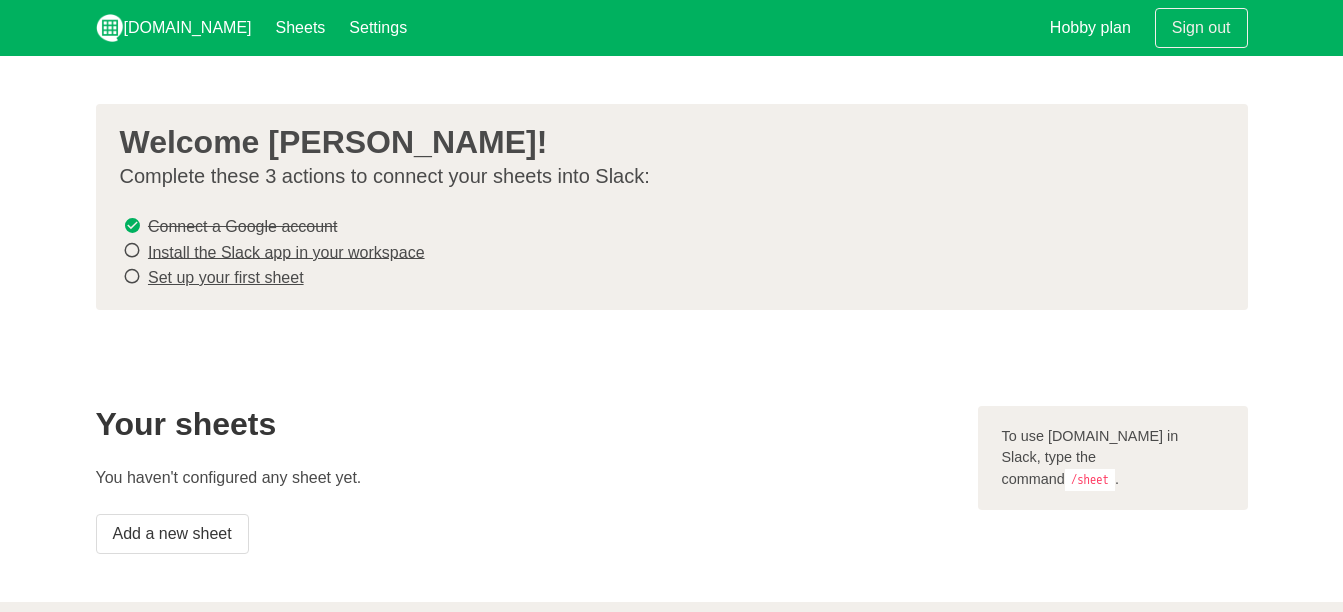 scroll, scrollTop: 0, scrollLeft: 0, axis: both 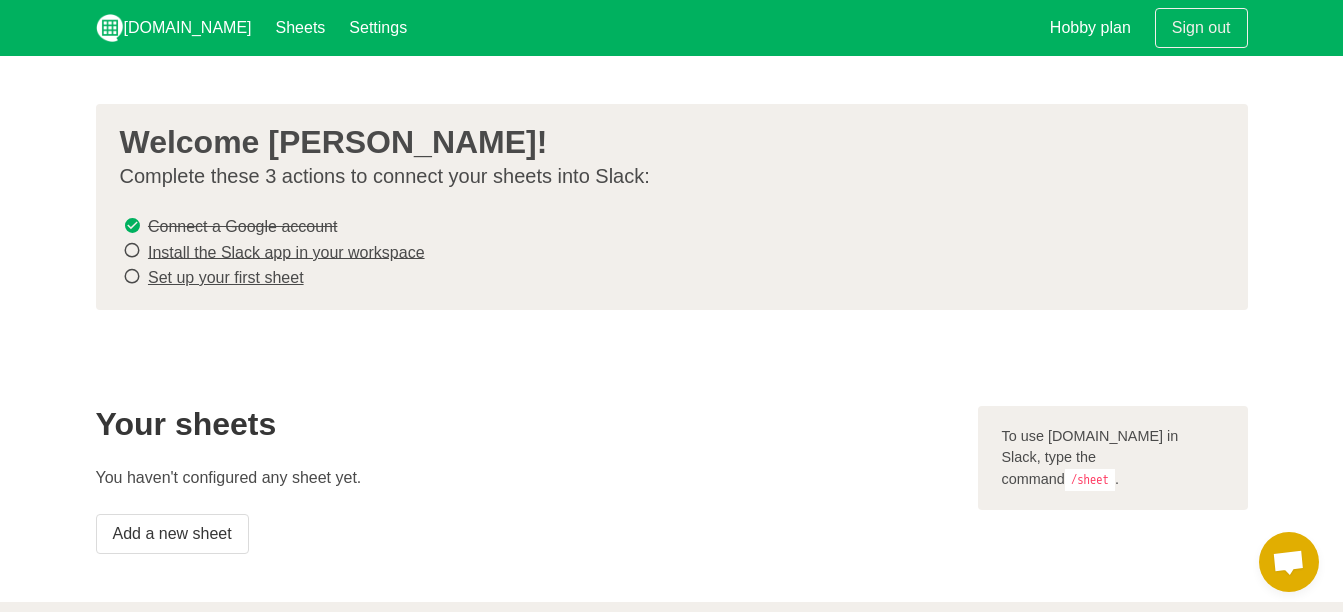 click on "/sheet" at bounding box center (1090, 480) 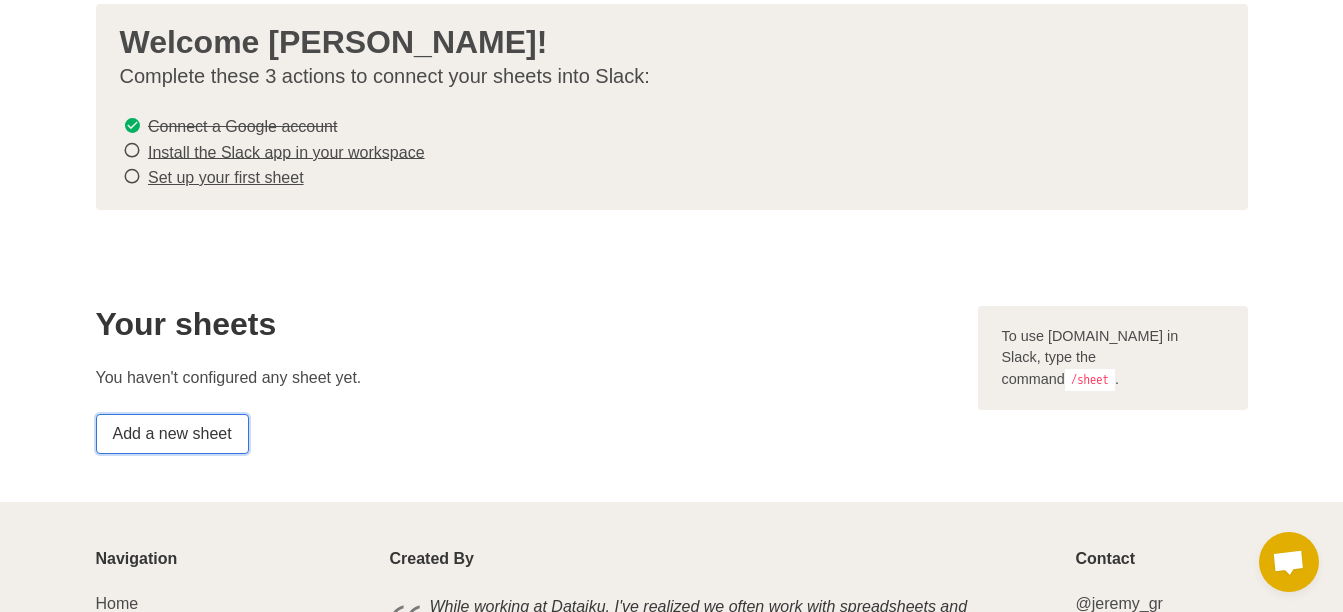 click on "Add a new sheet" at bounding box center (172, 434) 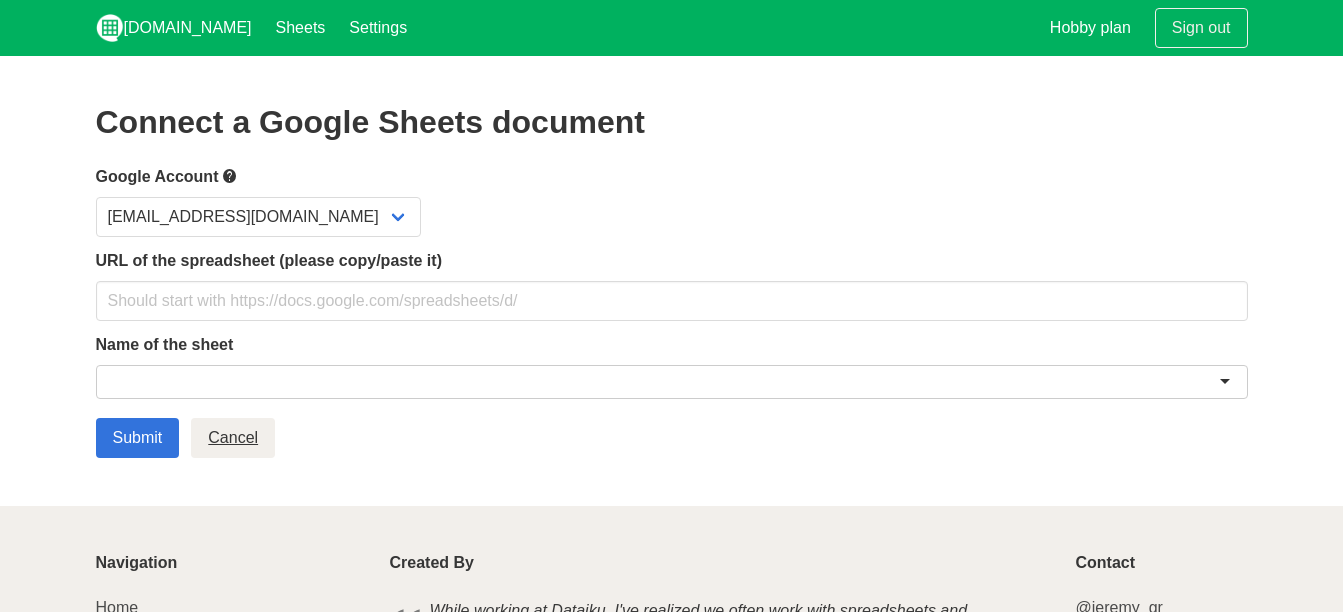 scroll, scrollTop: 0, scrollLeft: 0, axis: both 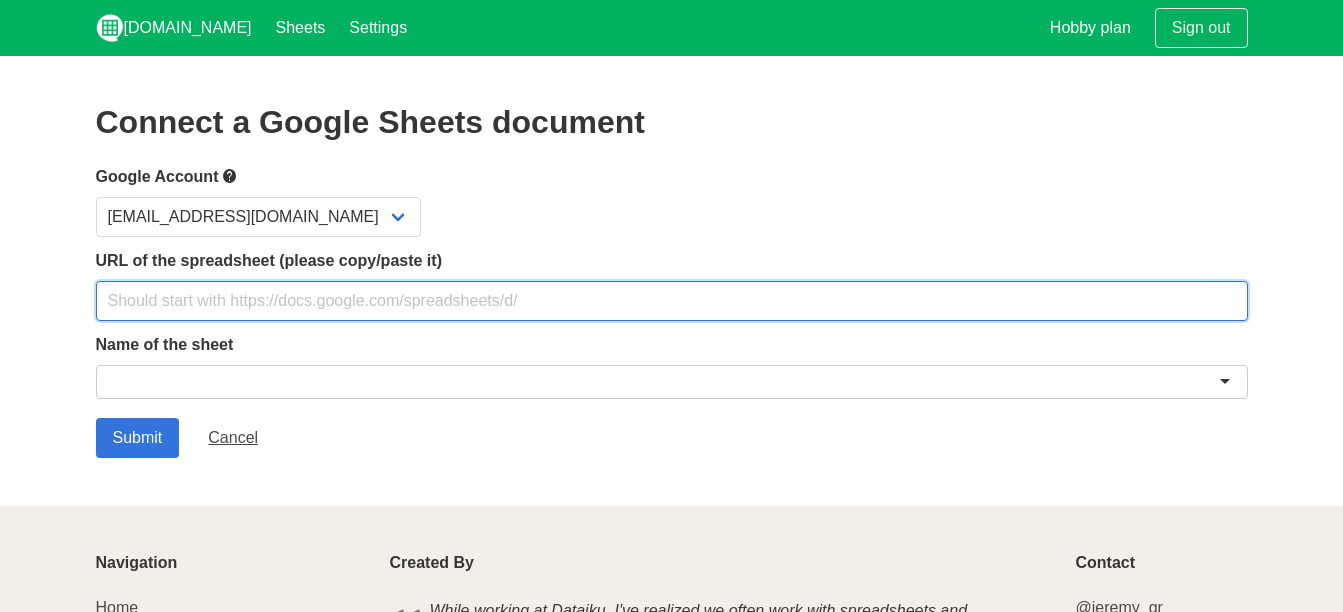 click at bounding box center (672, 301) 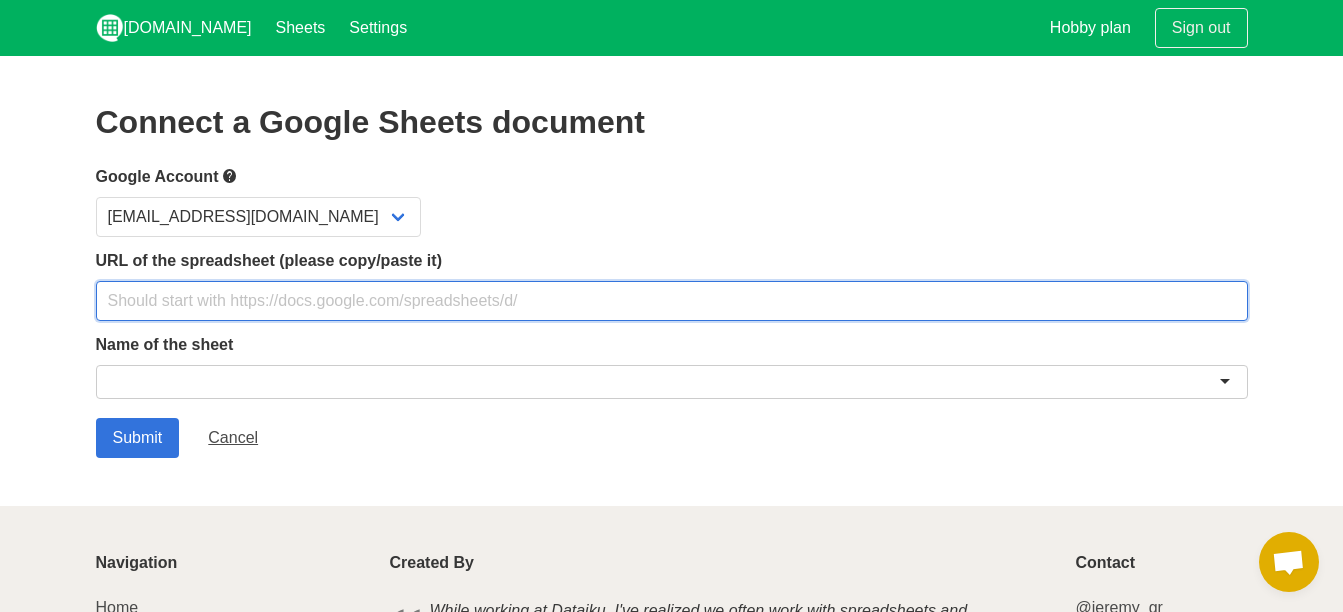 type on "/" 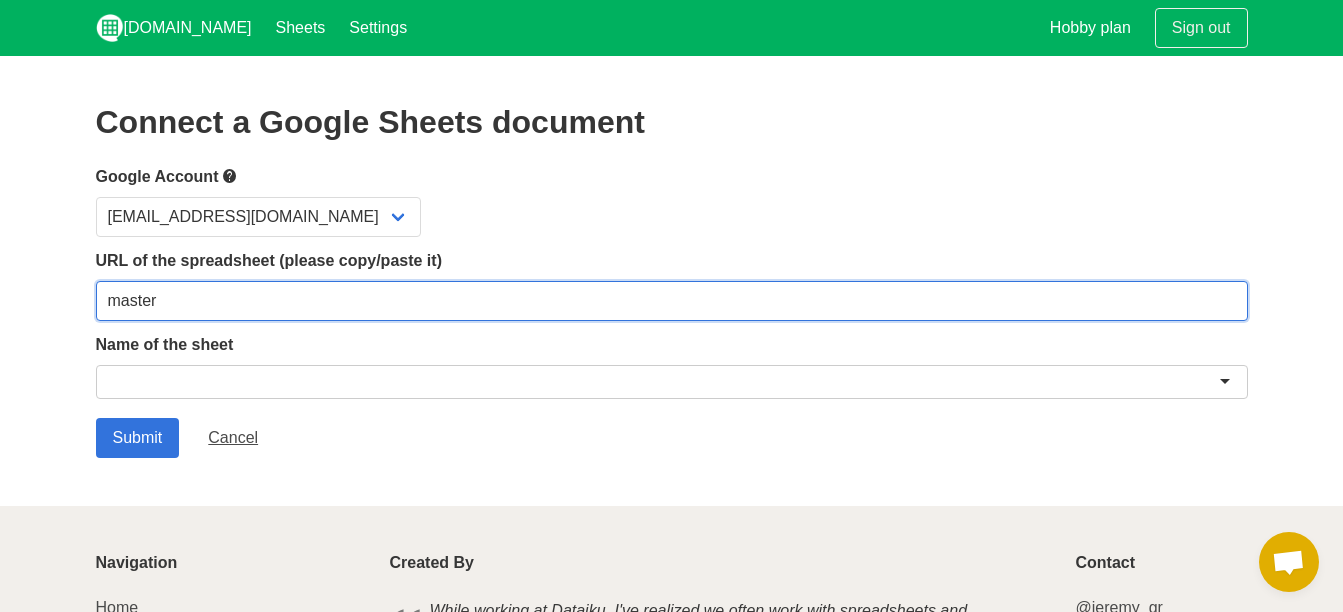 type on "master" 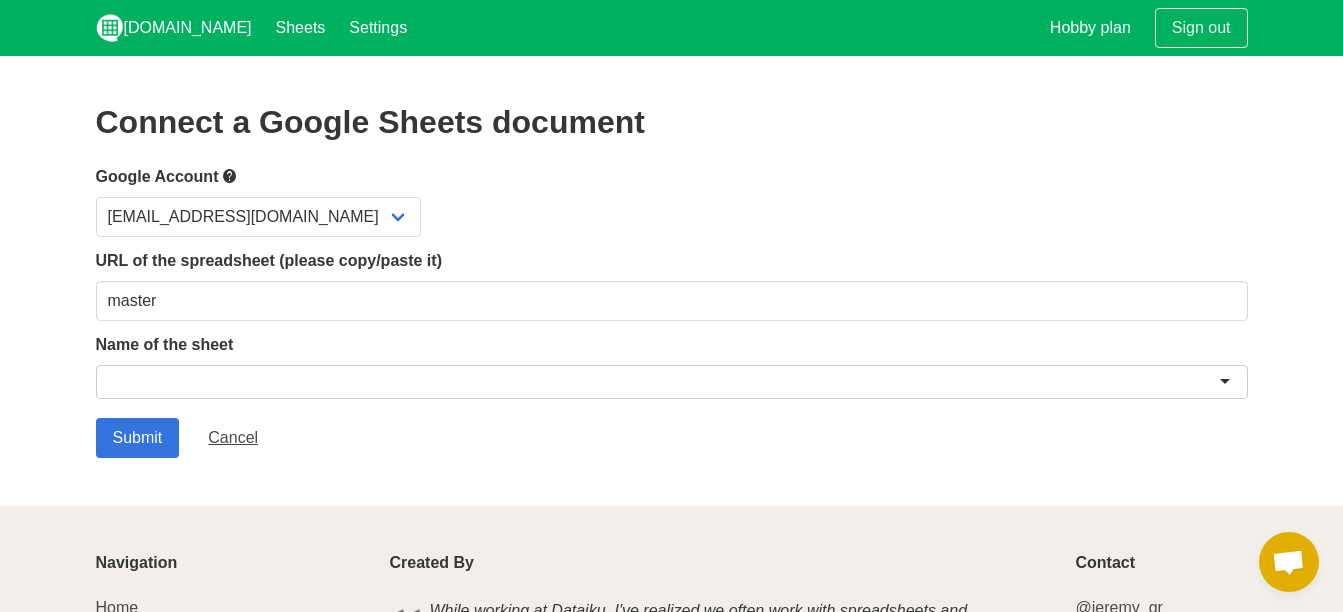 click at bounding box center (672, 382) 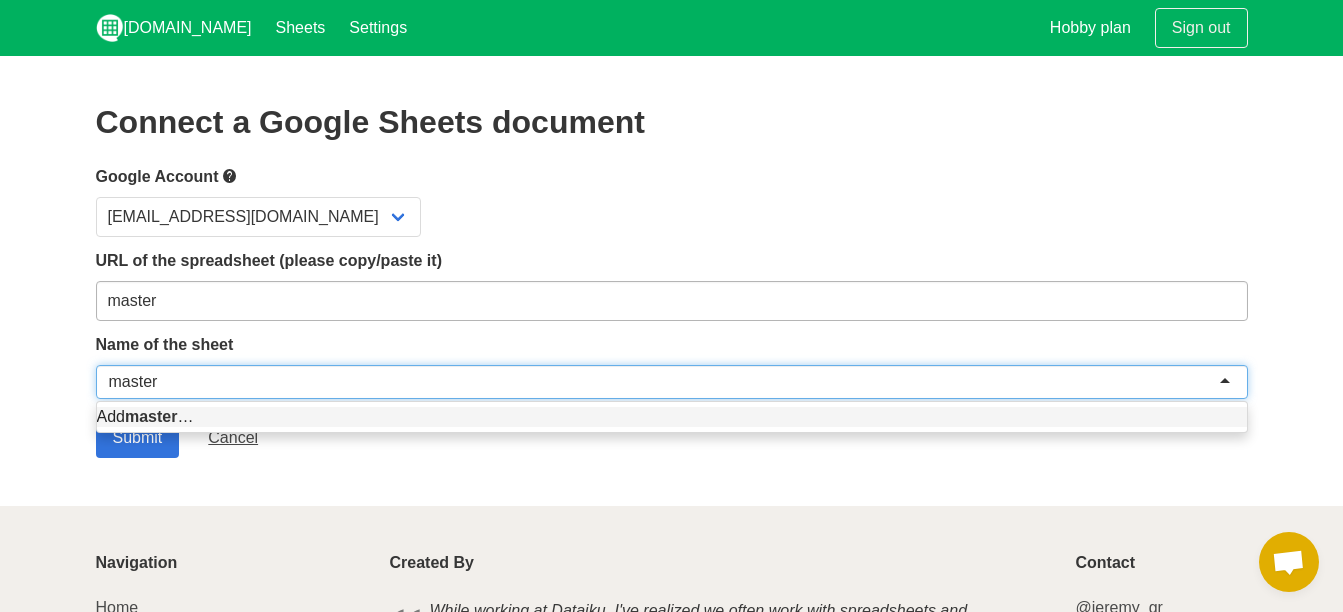 type on "master" 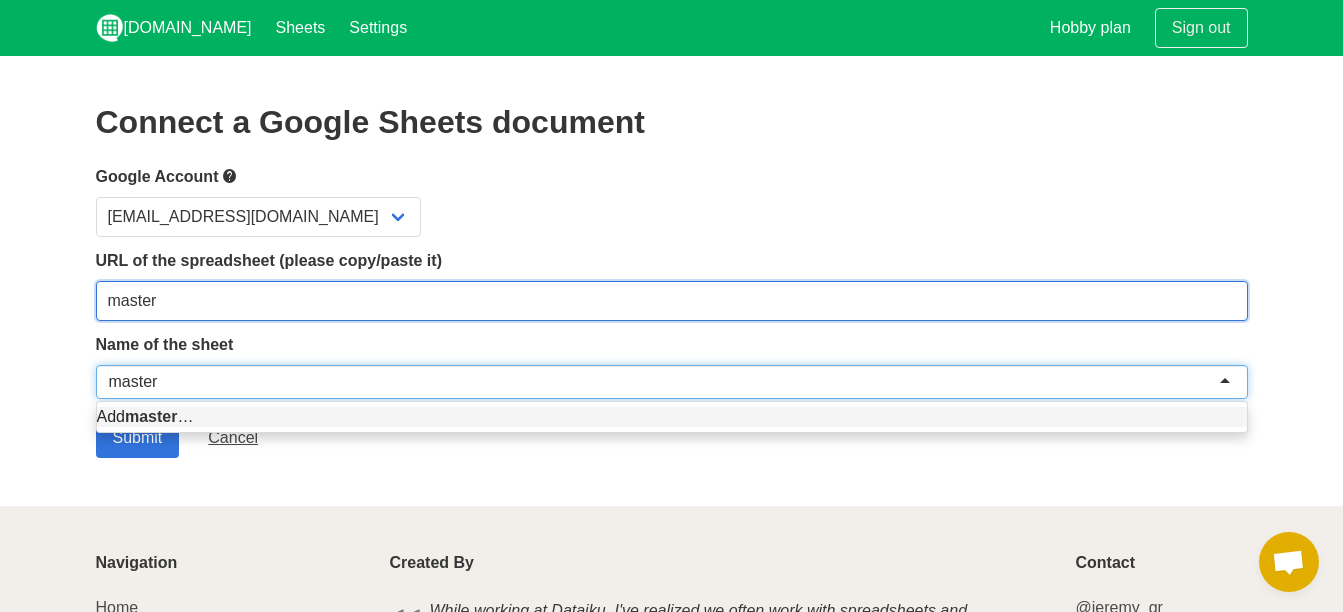 type 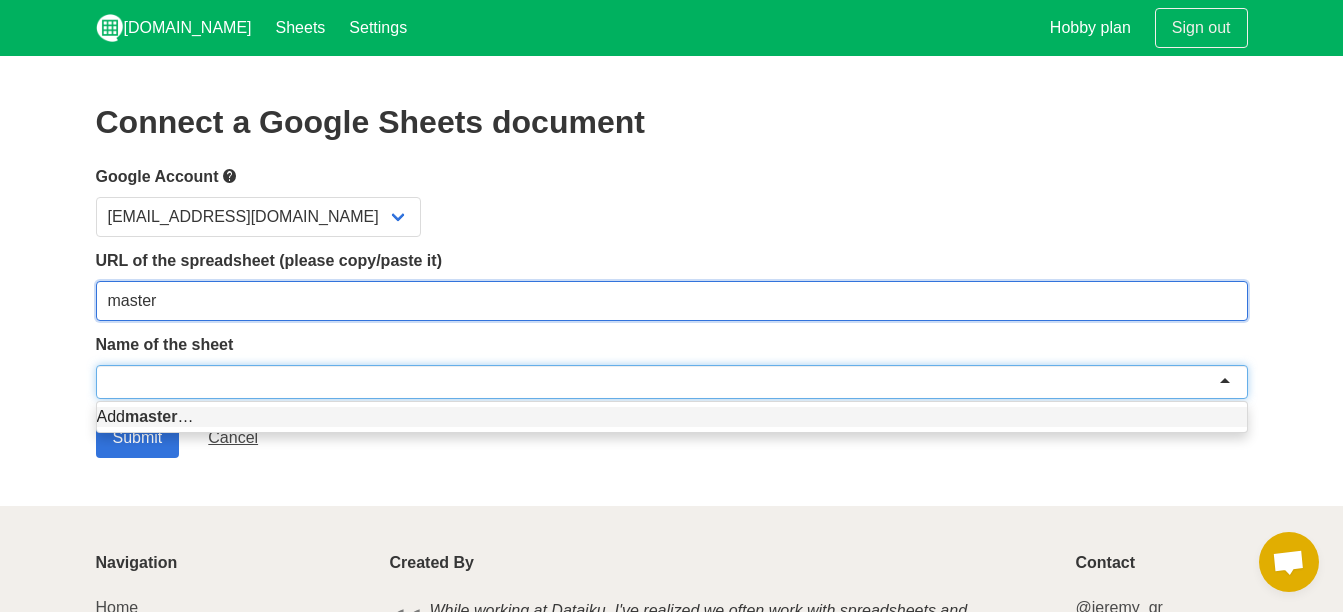 click on "master" at bounding box center [672, 301] 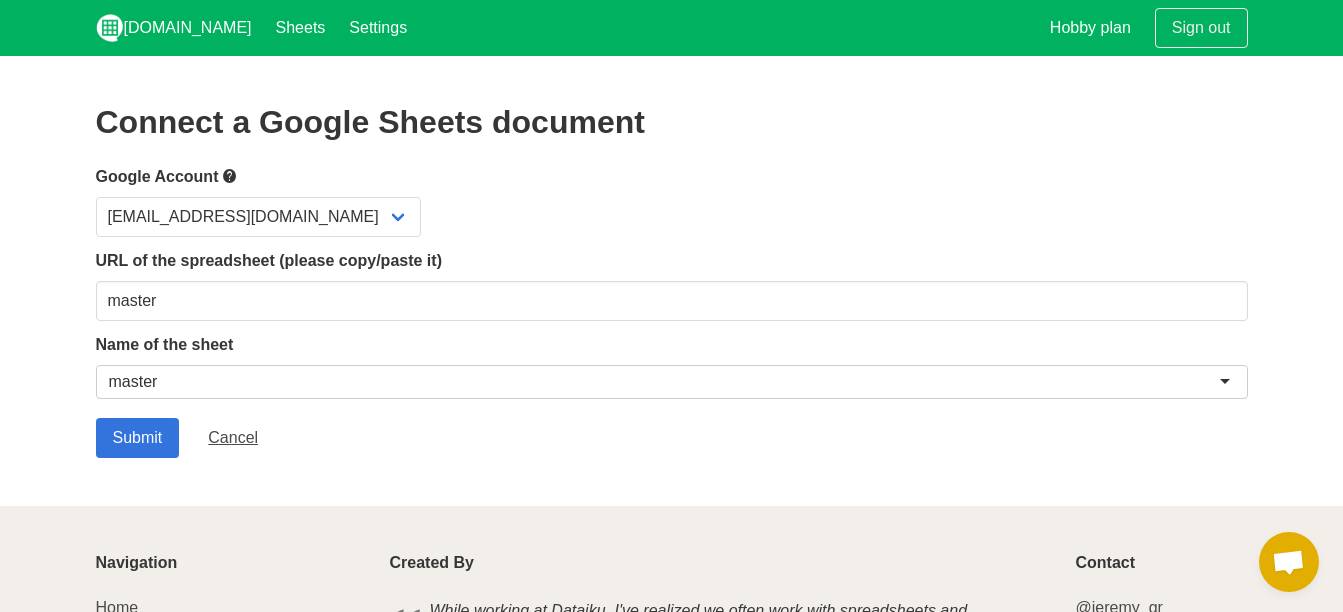click on "master" at bounding box center [672, 382] 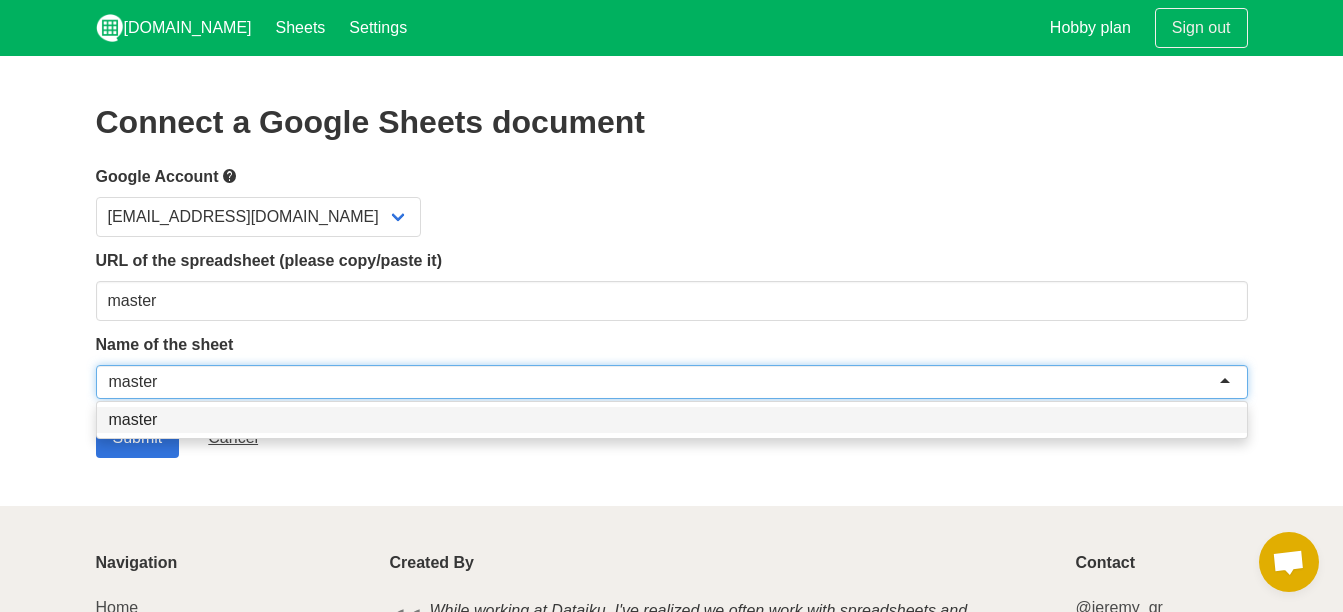 click on "master" at bounding box center [672, 382] 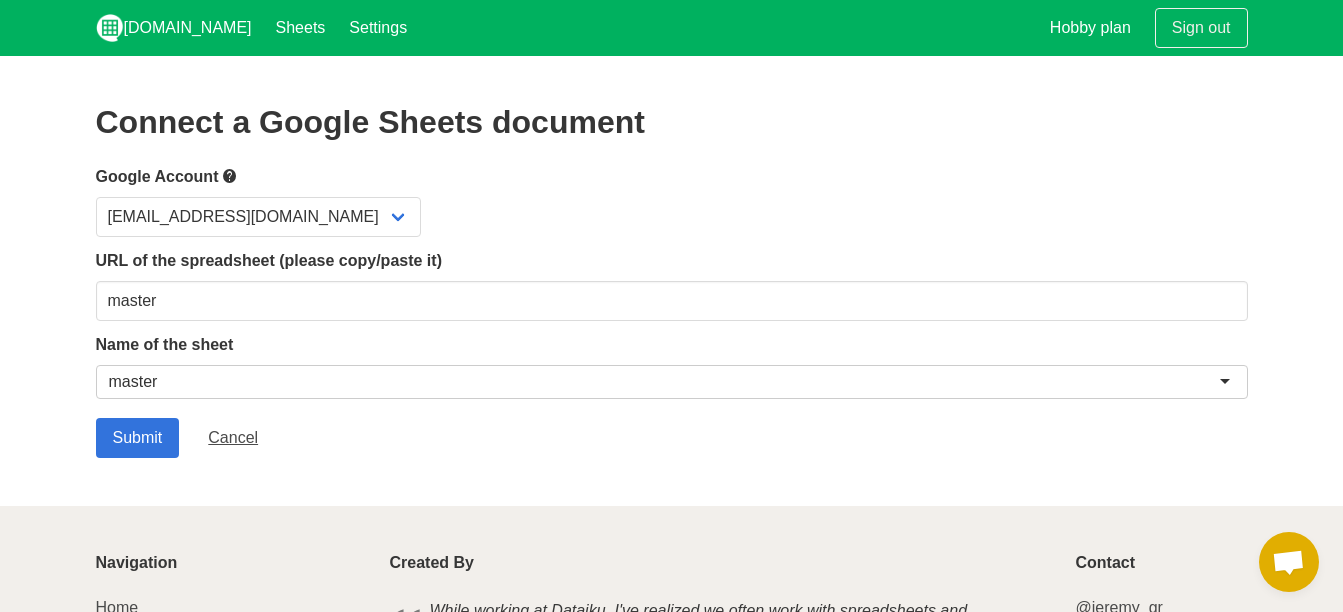 click on "master" at bounding box center (672, 382) 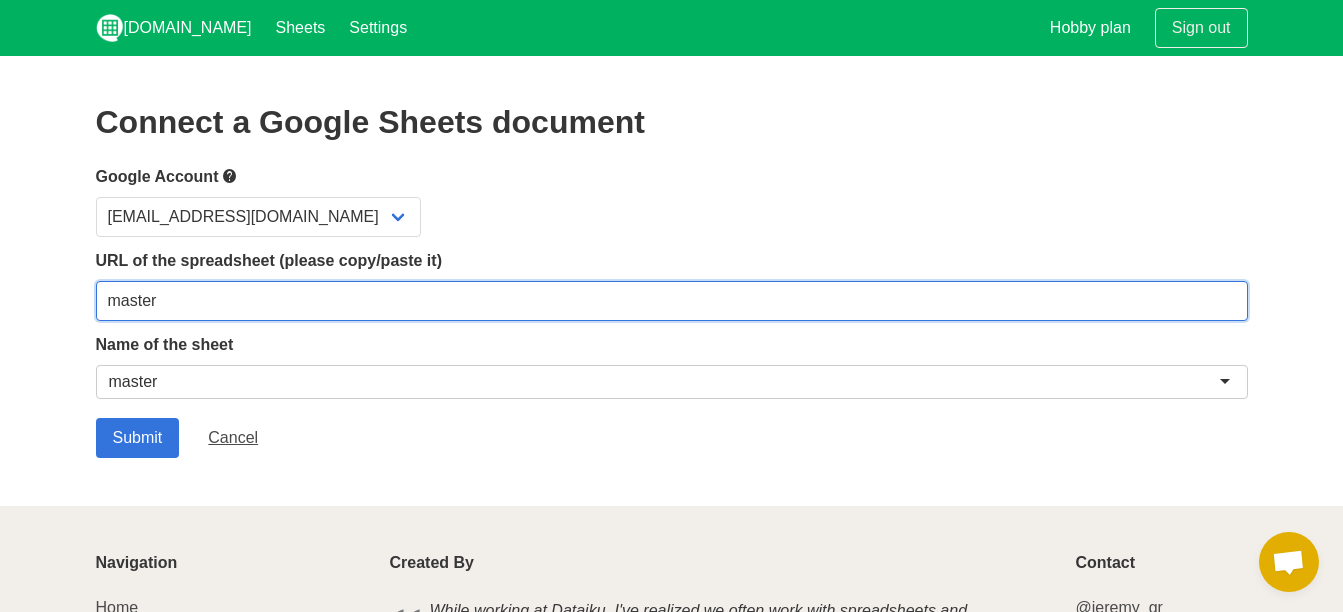 click on "master" at bounding box center (672, 301) 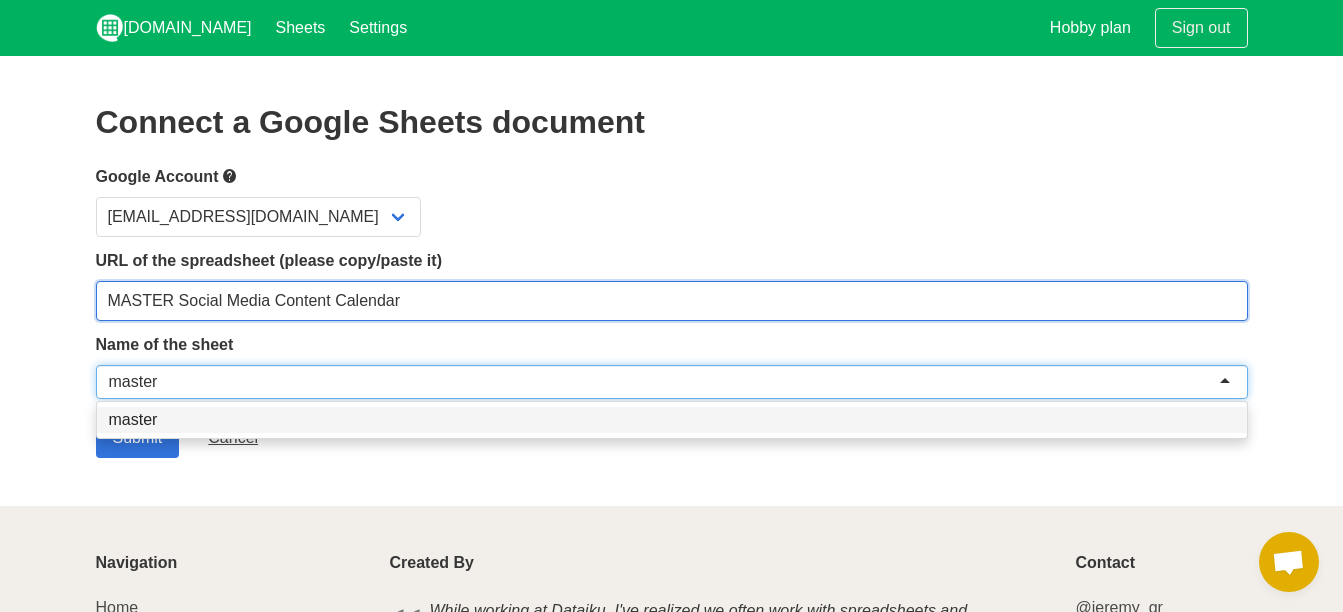 click on "MASTER Social Media Content Calendar" at bounding box center [672, 301] 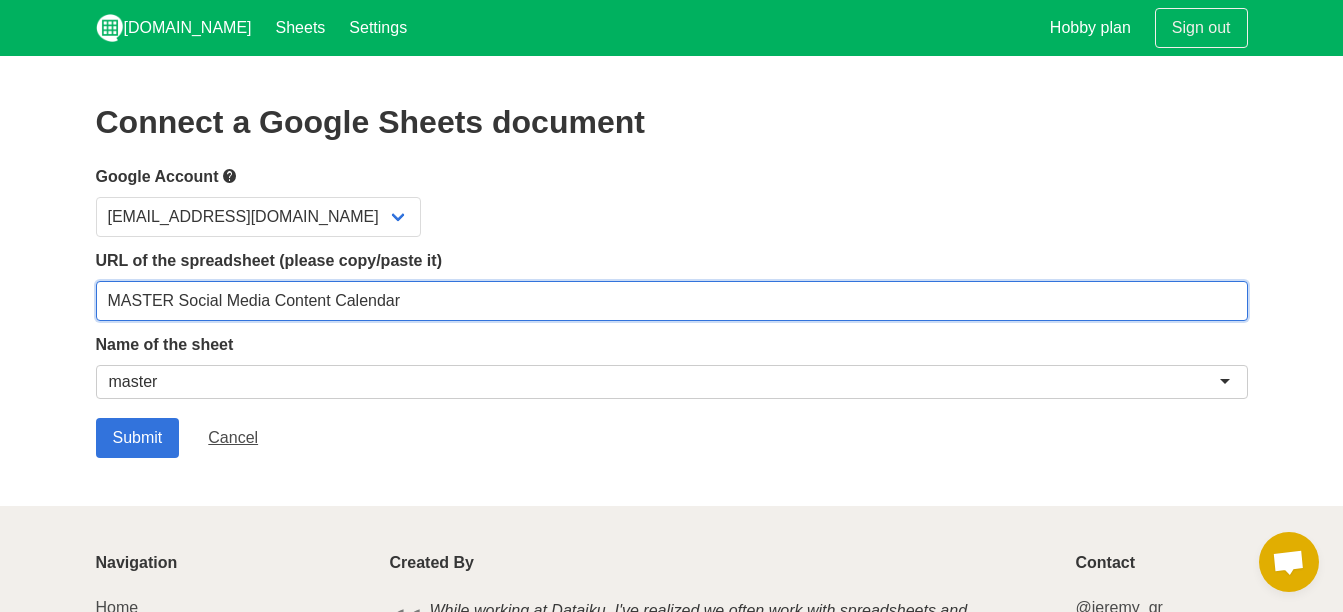 paste on "https://docs.google.com/spreadsheets/d/1JhKJlj-jjupwUnA4QVry4NpXZRsLEUept2HLs5azNJw/edit?usp=sharing" 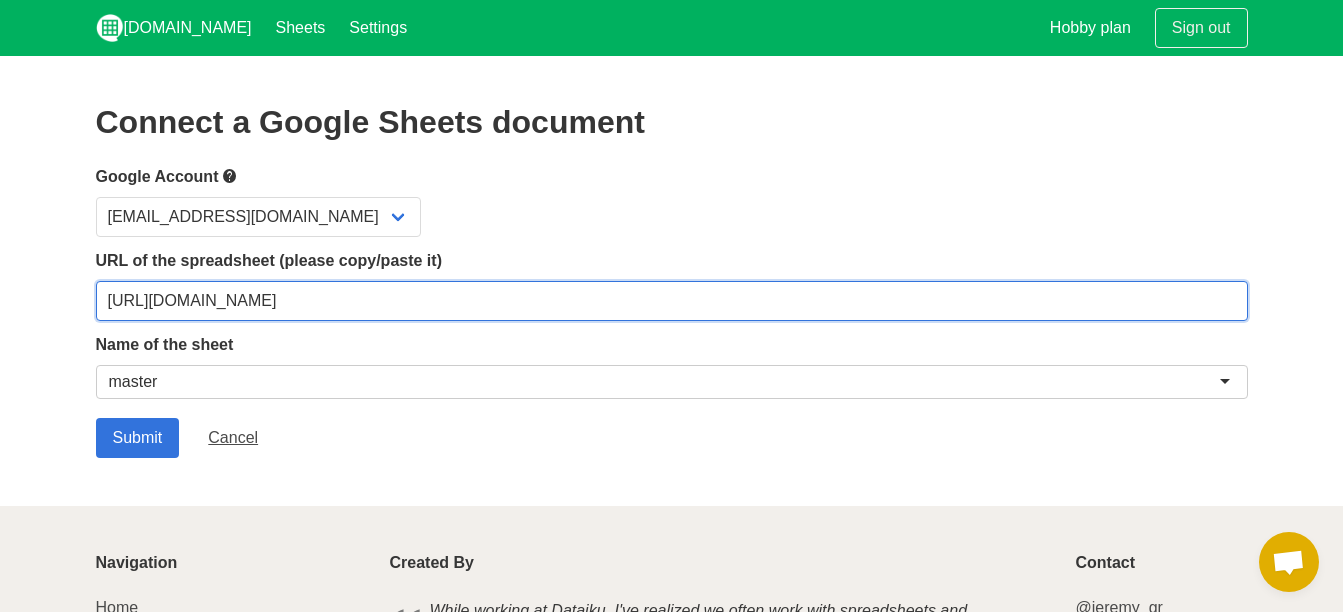 type on "https://docs.google.com/spreadsheets/d/1JhKJlj-jjupwUnA4QVry4NpXZRsLEUept2HLs5azNJw/edit?usp=sharing" 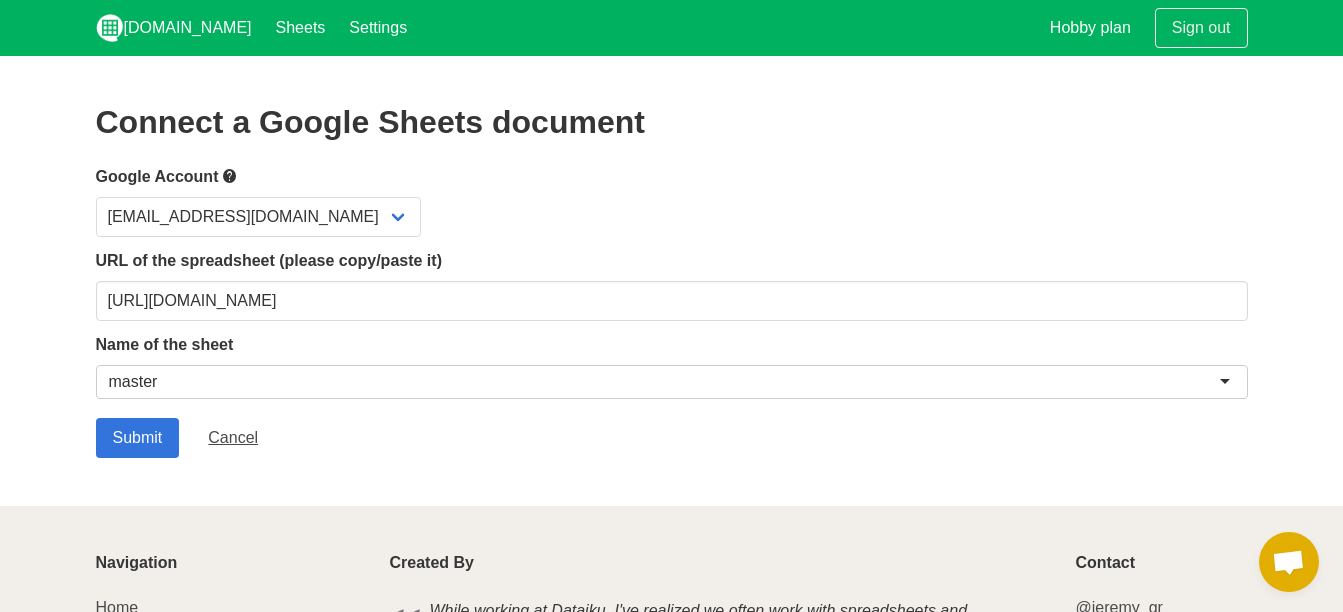 click on "Navigation
Home
Terms & Privacy Policy
FAQ
Created By
While working at Dataiku, I've realized we often work with spreadsheets and Slack. I've built this little service to help us in our daily business operations, and I run it as a side-project.
Jeremy Greze
Contact
@jeremy_gr
jeremy@sheet.chat
Chat" at bounding box center [671, 659] 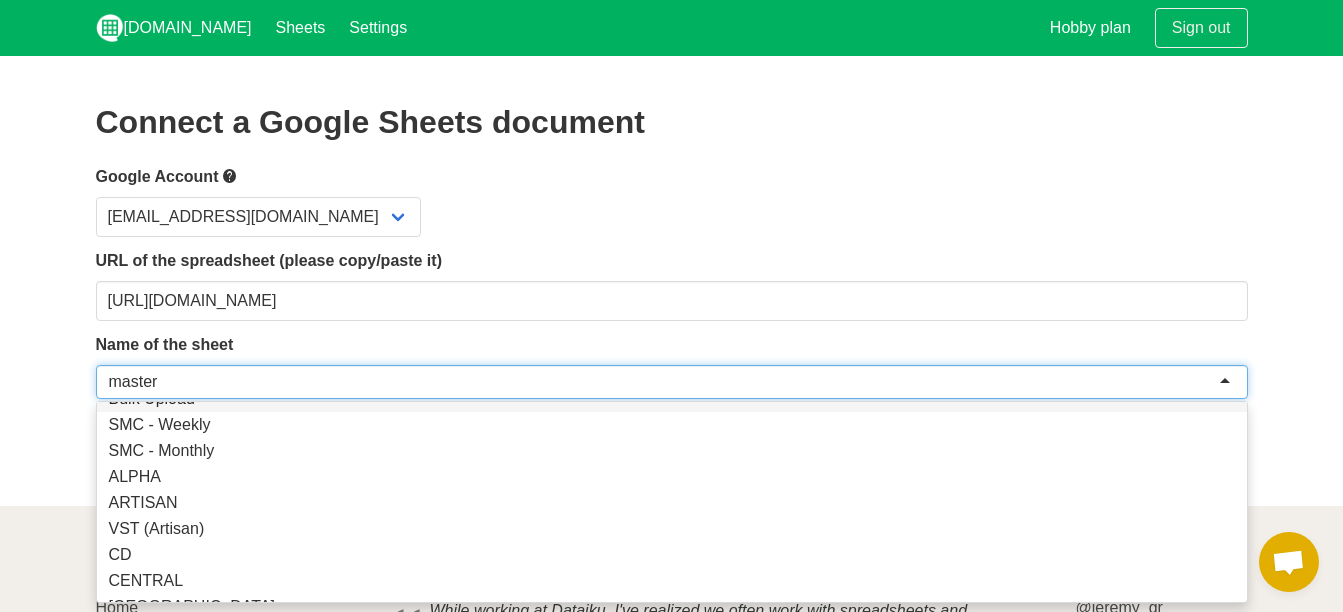 scroll, scrollTop: 0, scrollLeft: 0, axis: both 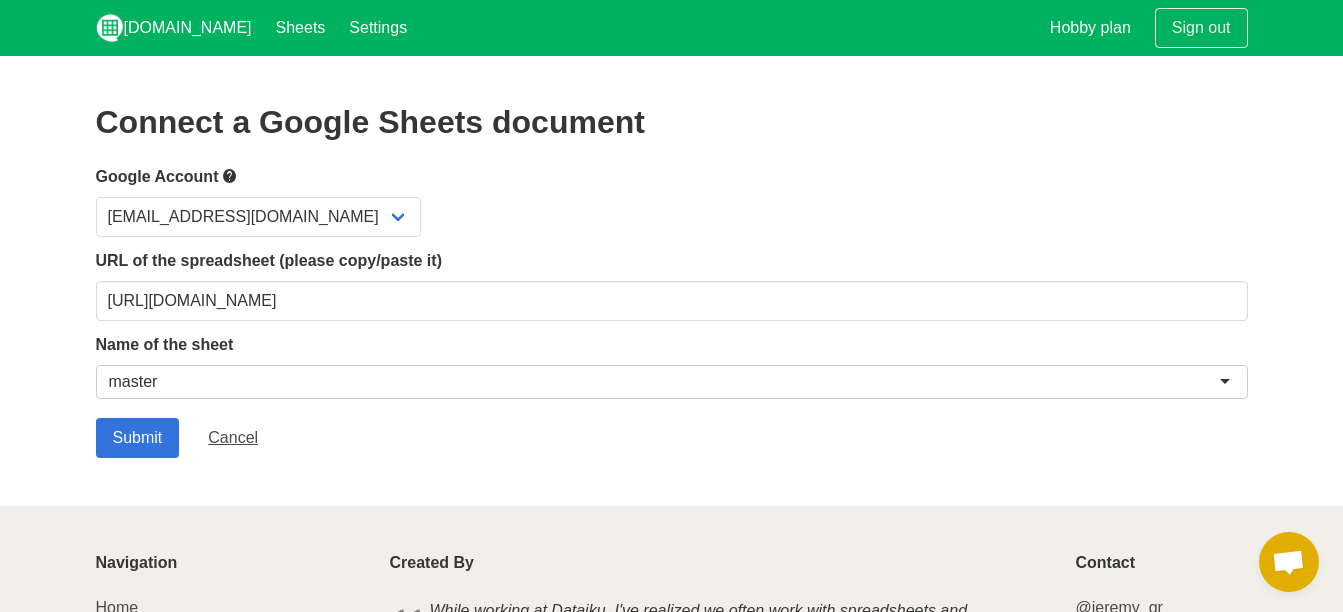 drag, startPoint x: 213, startPoint y: 374, endPoint x: -4, endPoint y: 384, distance: 217.23029 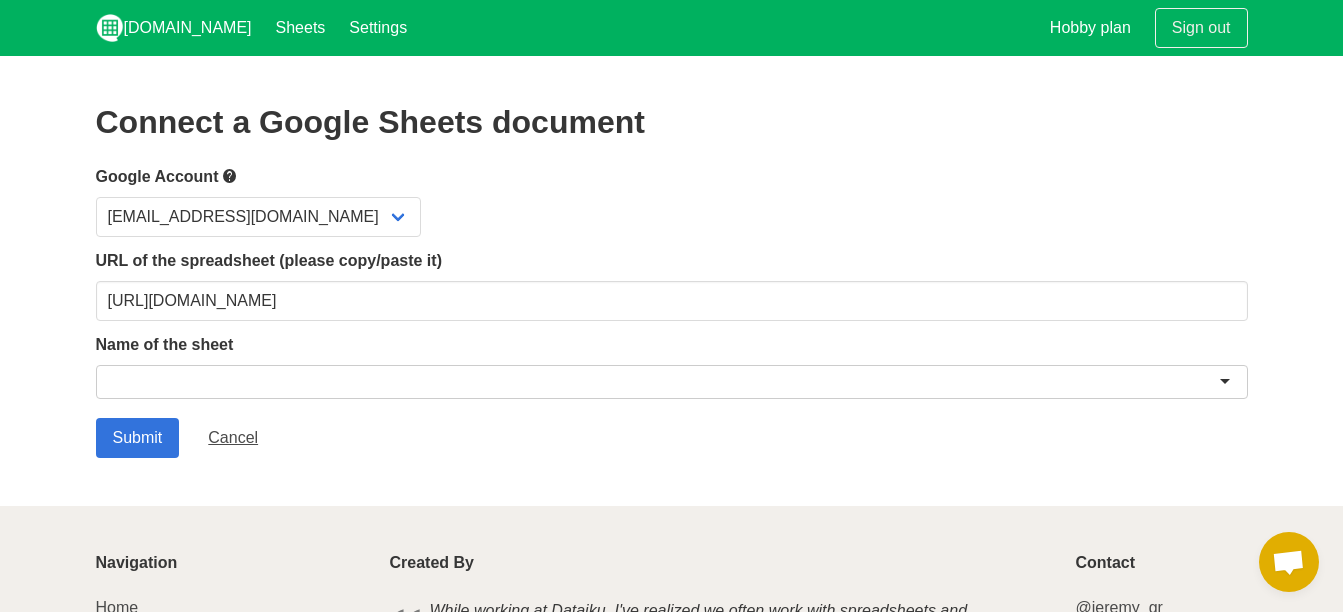 click on "Connect a Google Sheets document
Google Account
bela@notcorruptmedia.com
URL of the spreadsheet (please copy/paste it)
https://docs.google.com/spreadsheets/d/1JhKJlj-jjupwUnA4QVry4NpXZRsLEUept2HLs5azNJw/edit?usp=sharing
Name of the sheet
master Bulk Upload SMC - Weekly SMC - Monthly ALPHA ARTISAN VST (Artisan) CD CENTRAL GARDEN CITY GILMOUR GLENBROOK TRITON WILLOW WEST ALLIE&CO Template Social Media Style Submit" at bounding box center (671, 281) 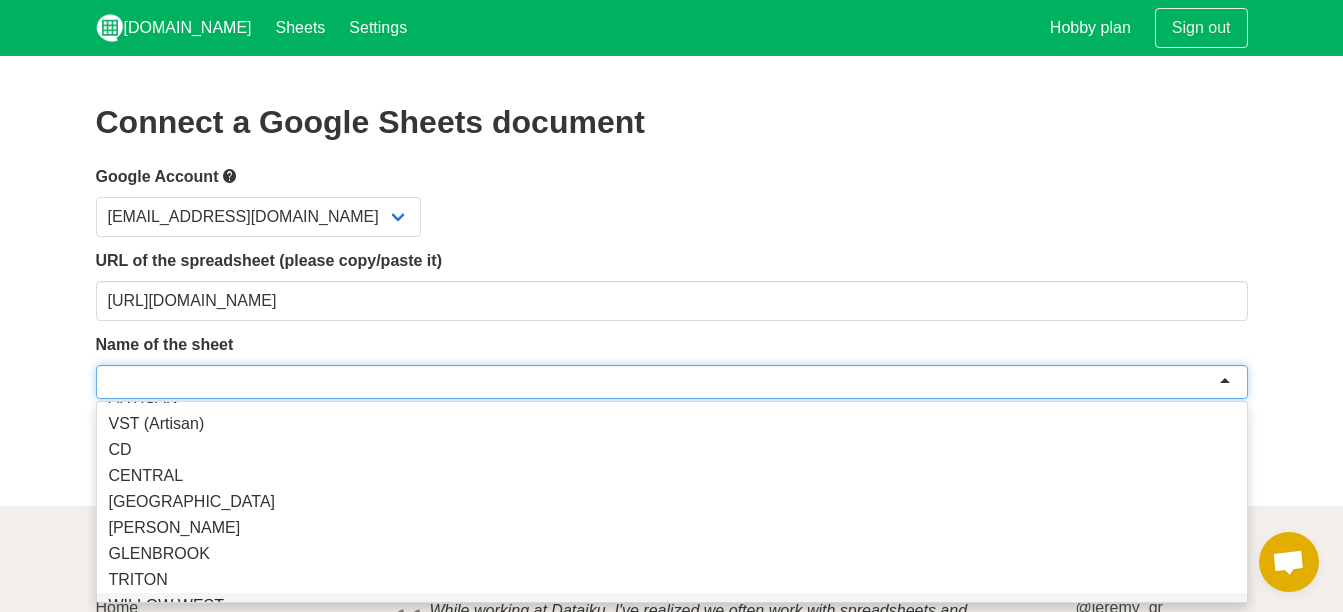 scroll, scrollTop: 252, scrollLeft: 0, axis: vertical 